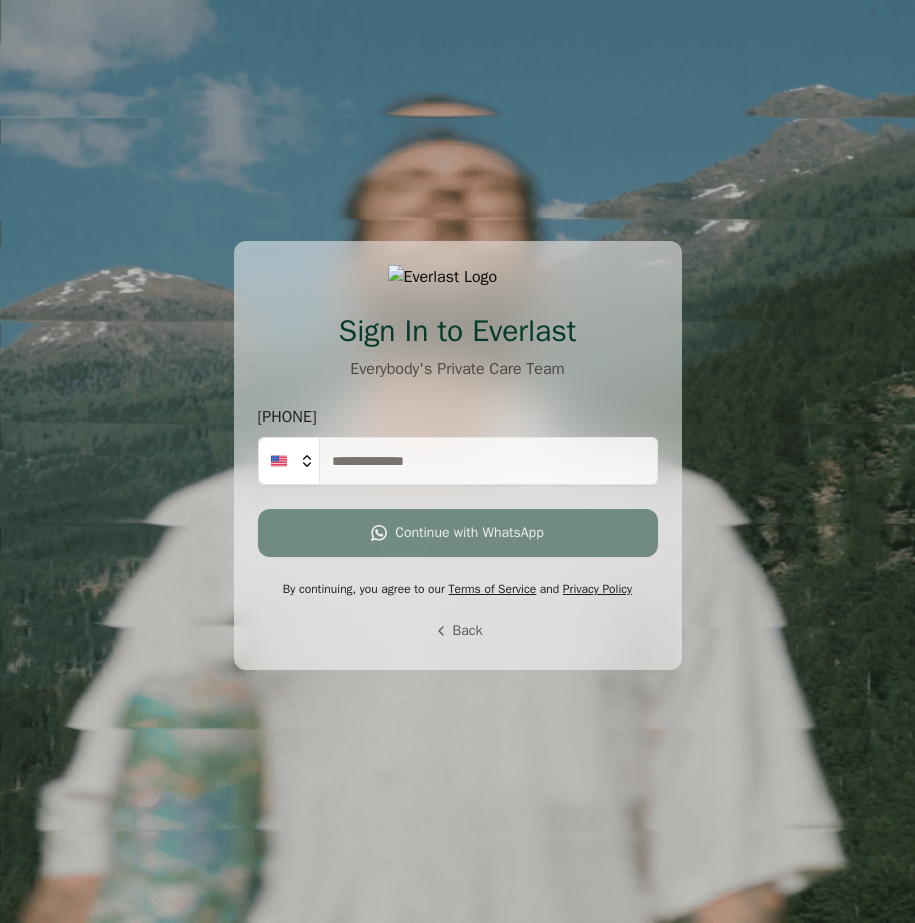 scroll, scrollTop: 0, scrollLeft: 0, axis: both 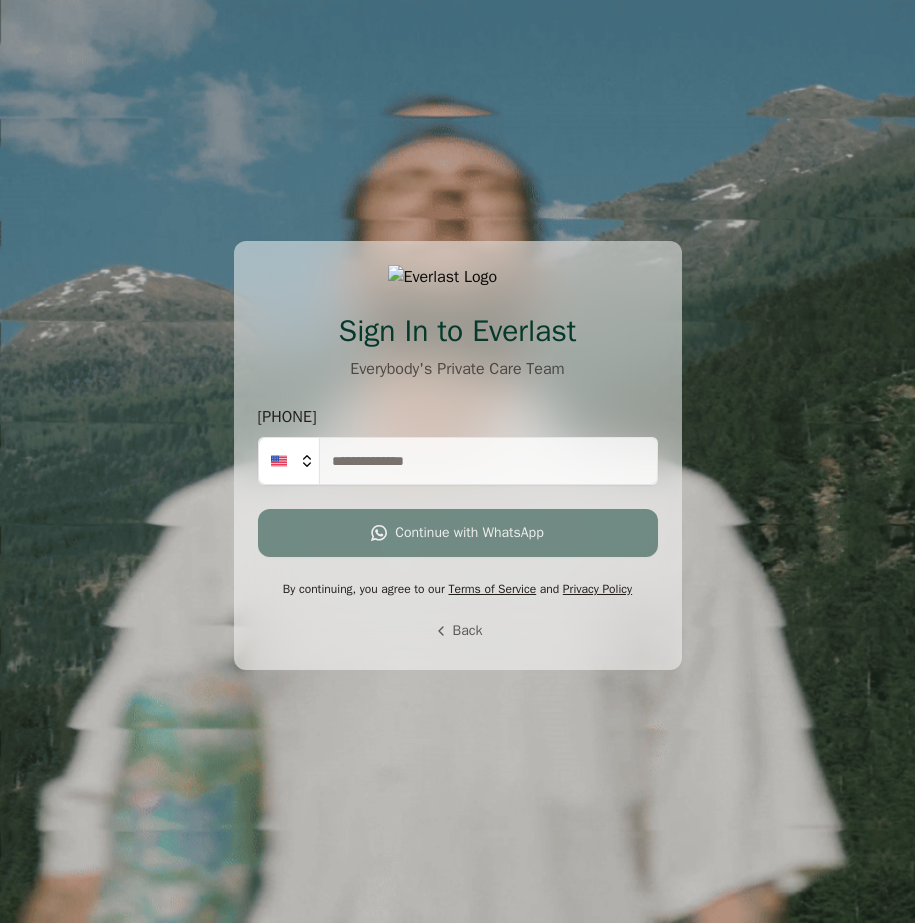 click at bounding box center (488, 461) 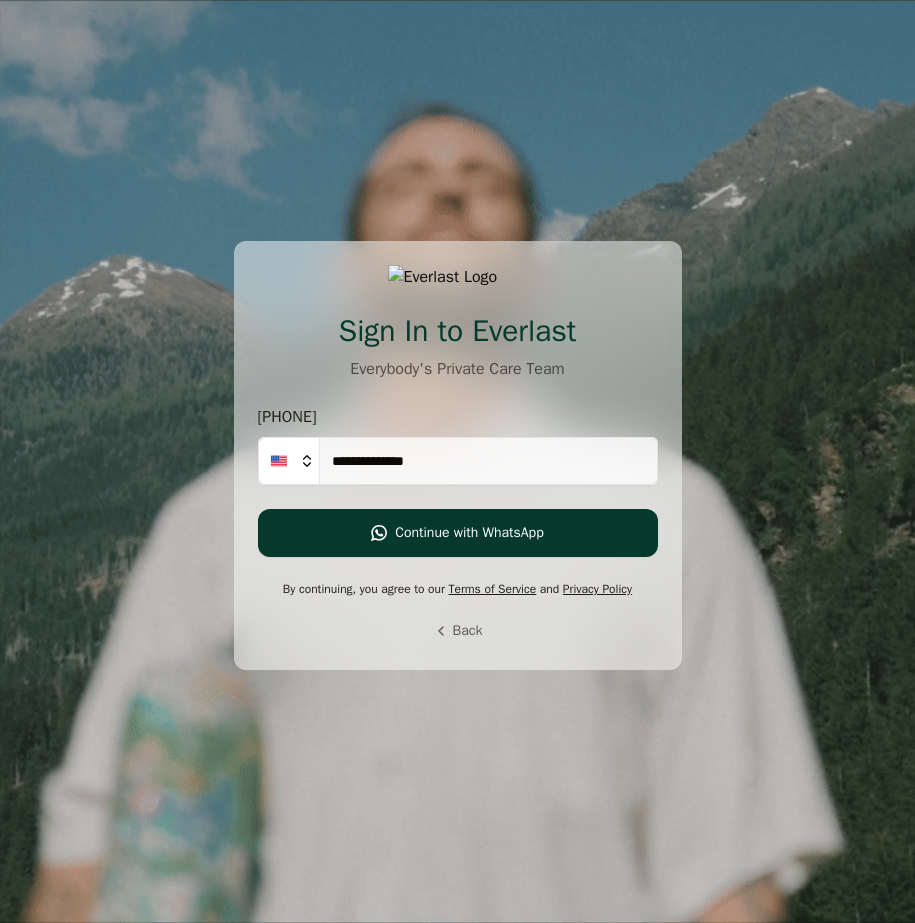 type on "**********" 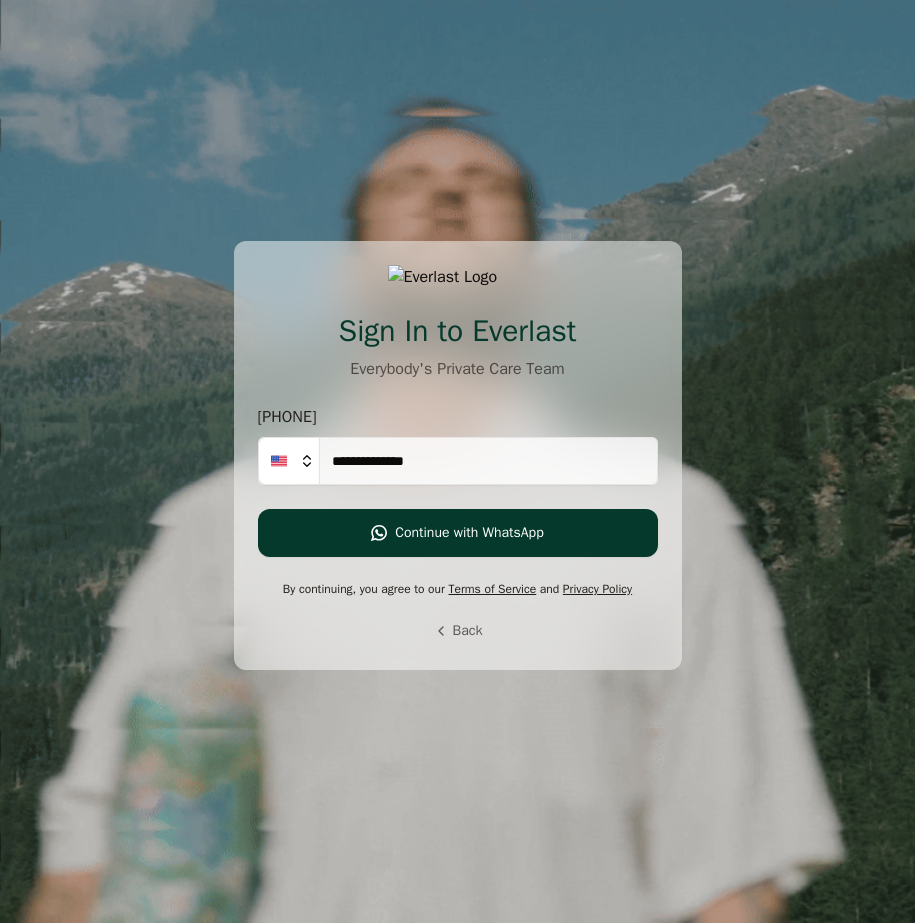 click on "Continue with WhatsApp" at bounding box center (458, 533) 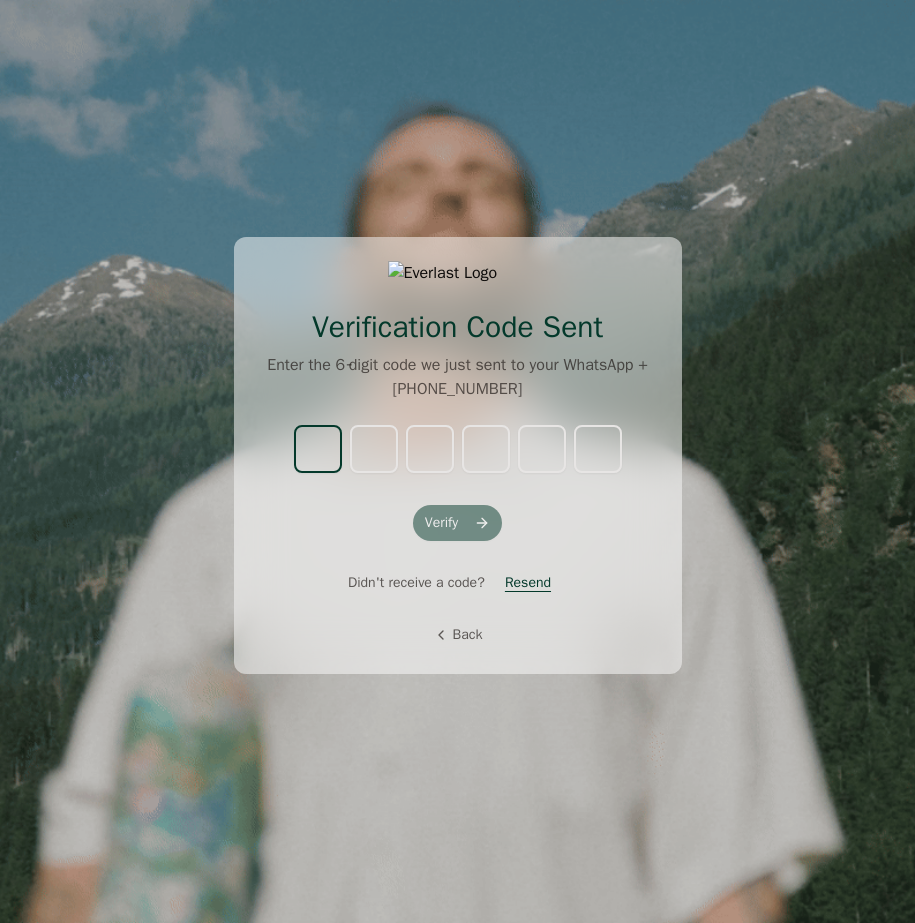 click at bounding box center (318, 449) 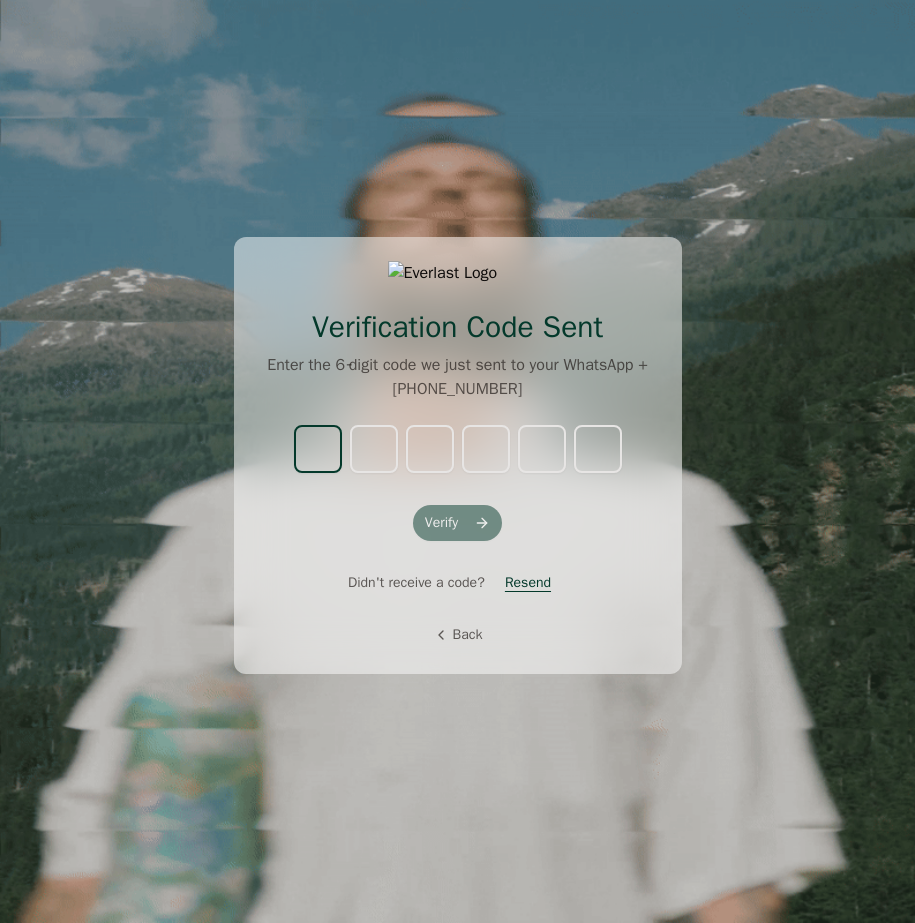 type on "*" 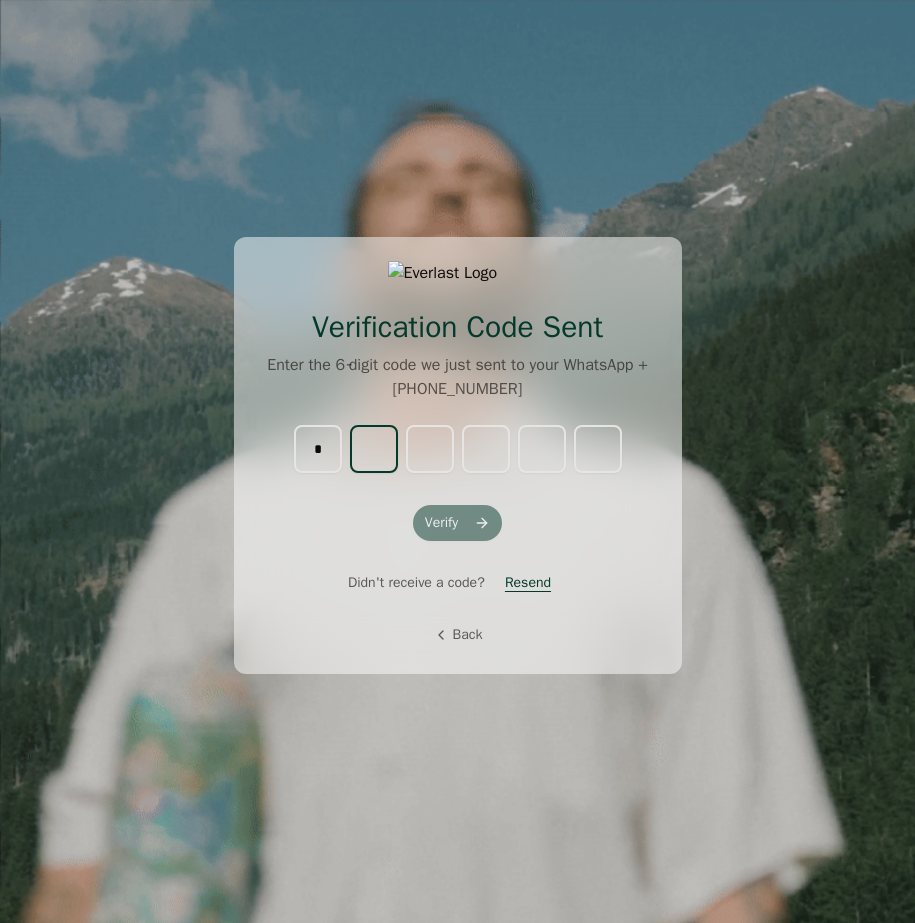 type on "*" 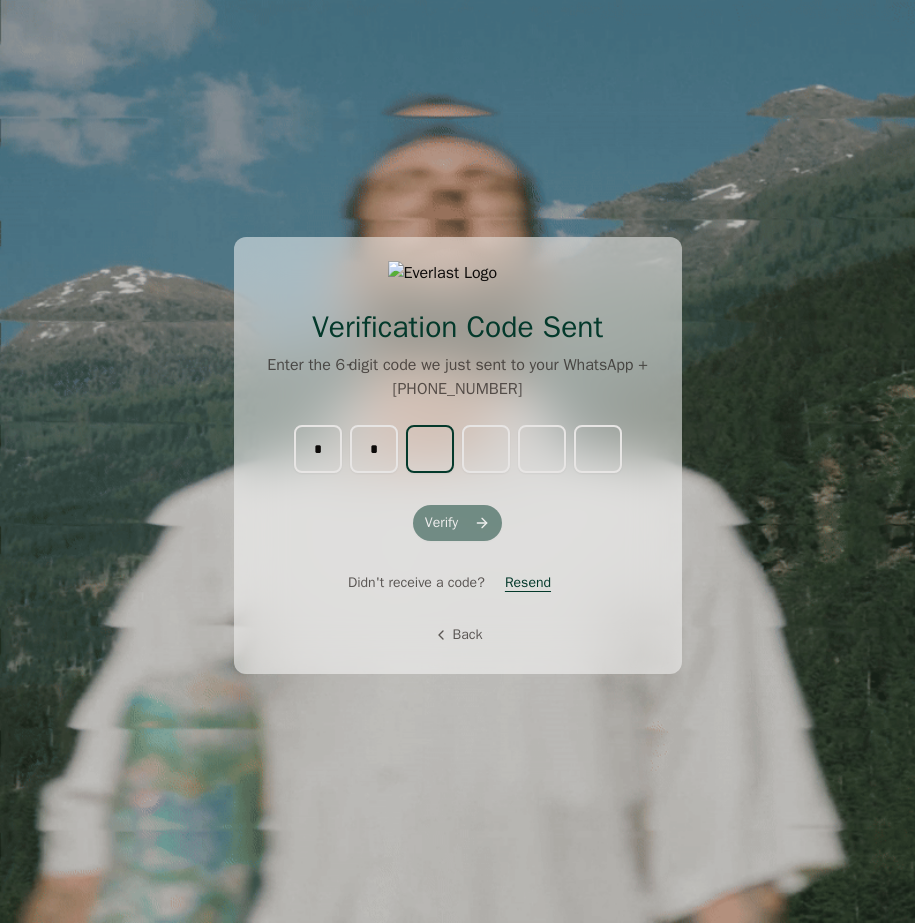 type on "*" 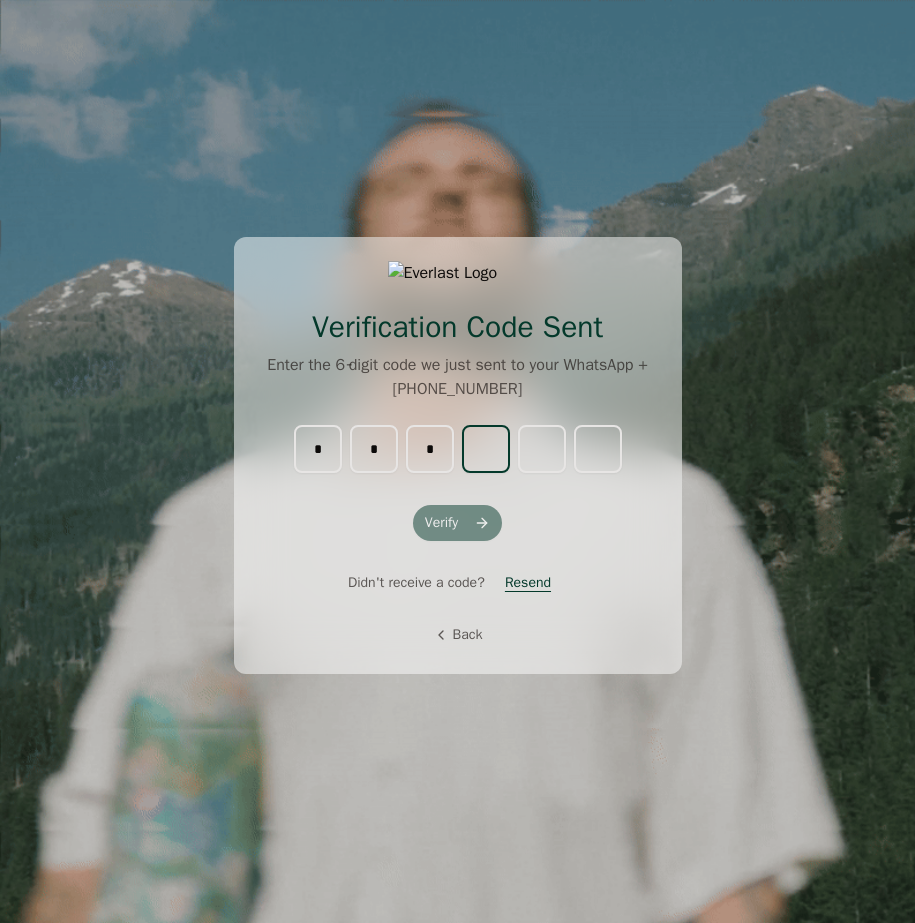 type on "*" 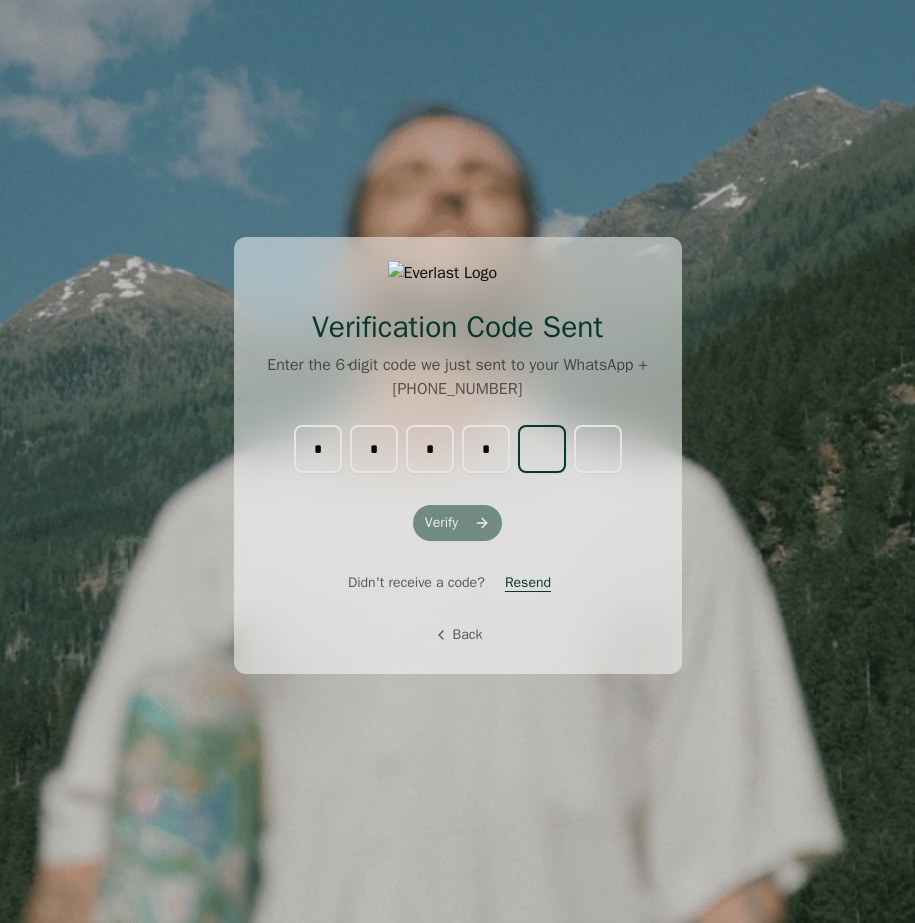 type on "*" 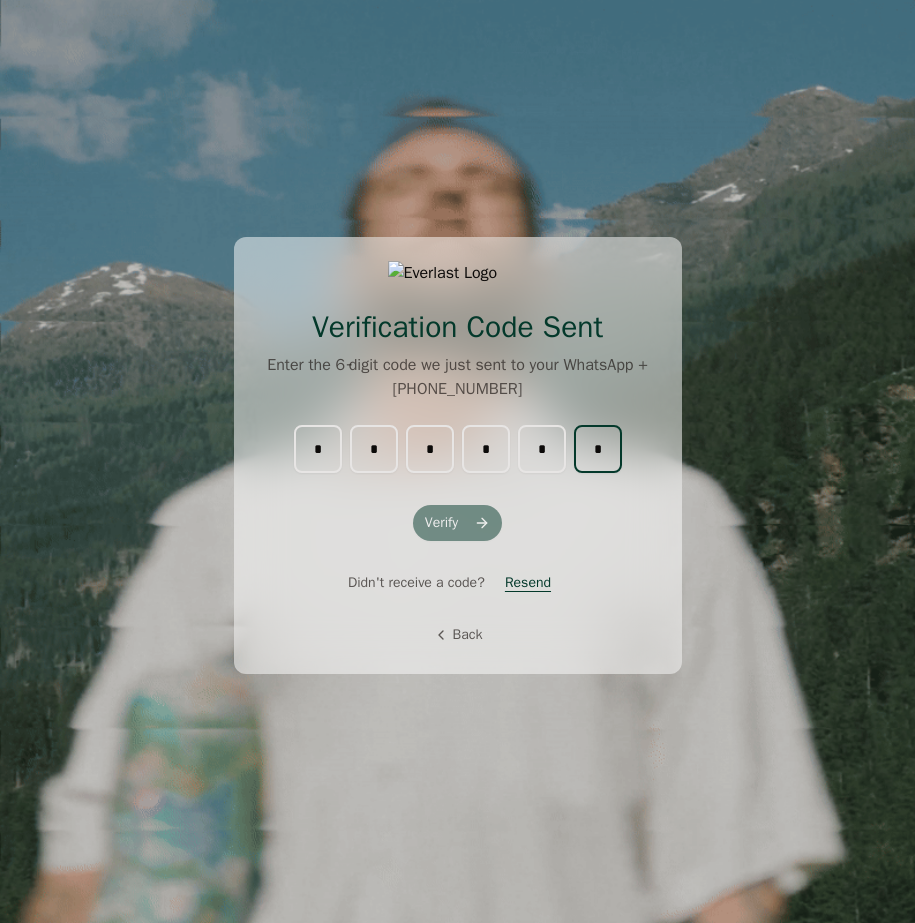type on "*" 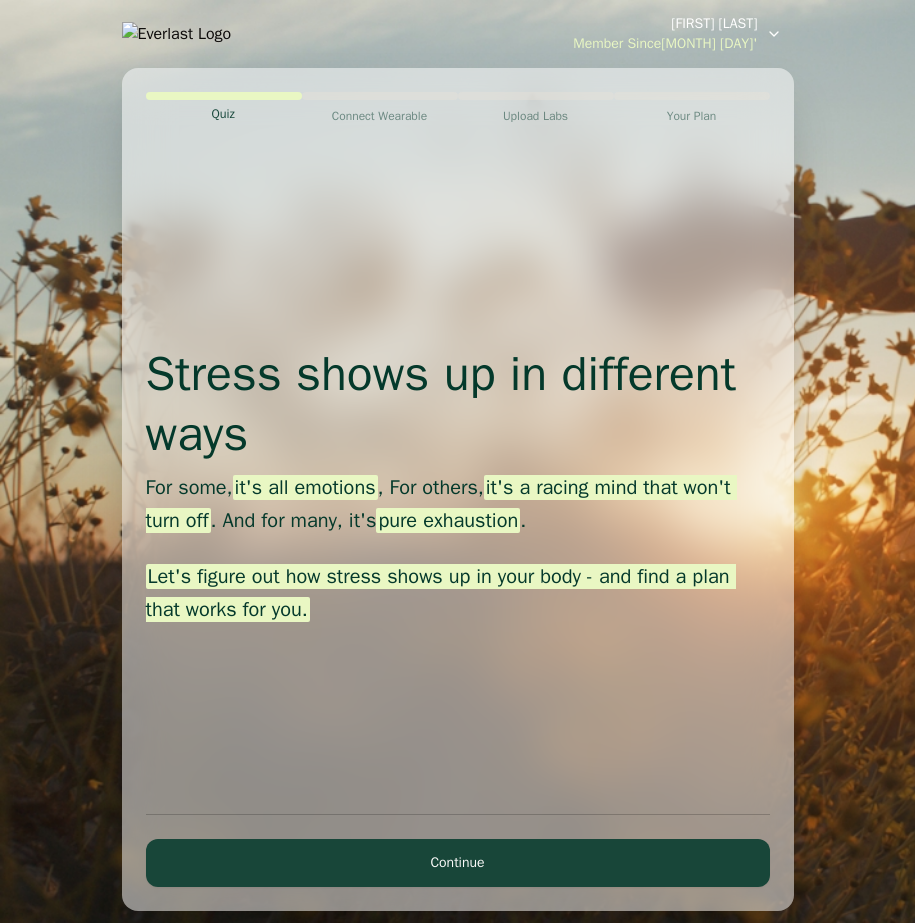 click on "Continue" at bounding box center (458, 863) 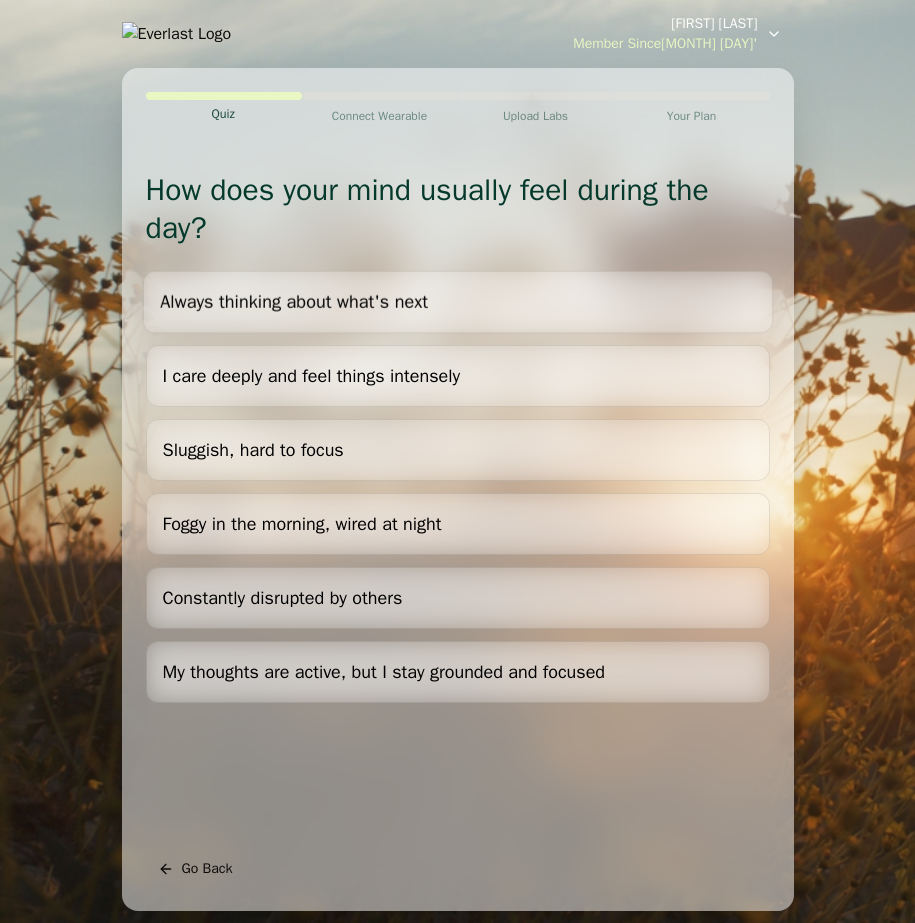 click on "Always thinking about what's next" at bounding box center (457, 302) 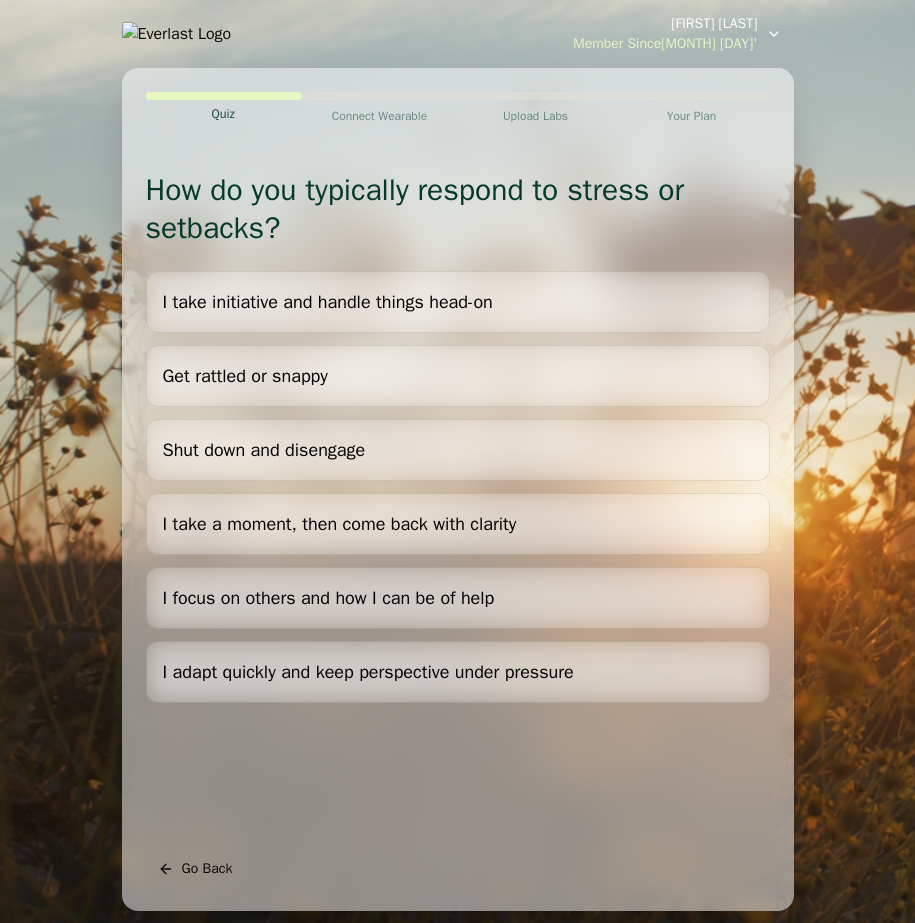 click on "Go Back" at bounding box center [195, 869] 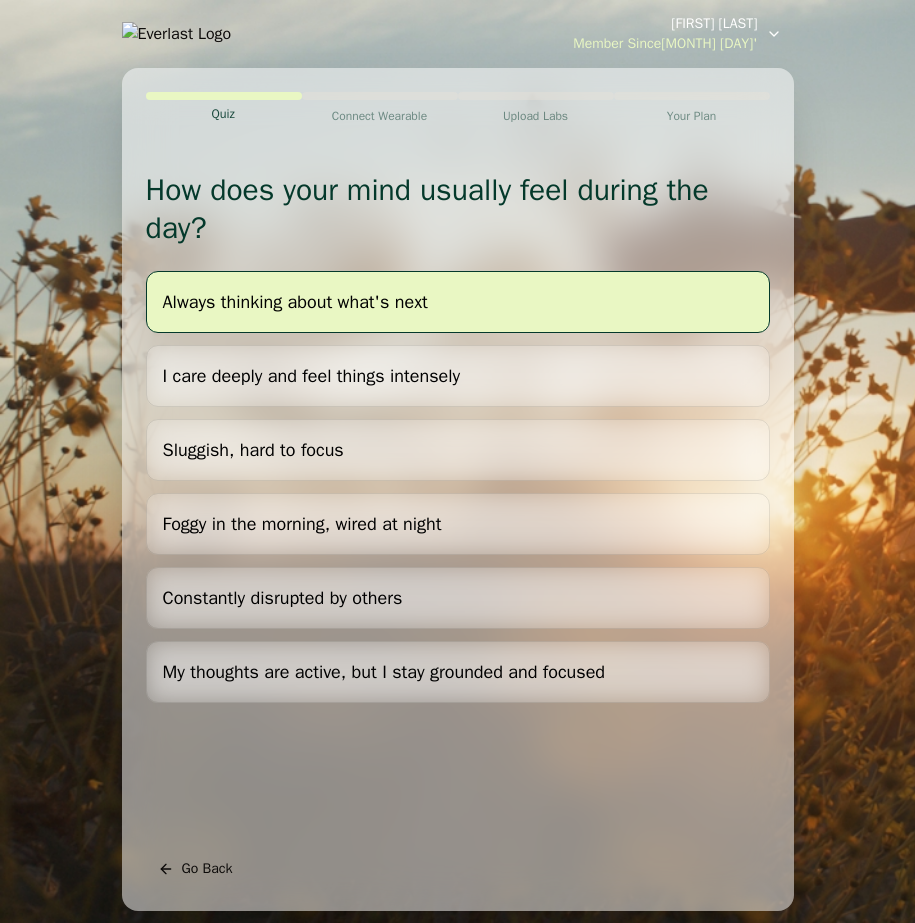 click on "Always thinking about what's next" at bounding box center [458, 302] 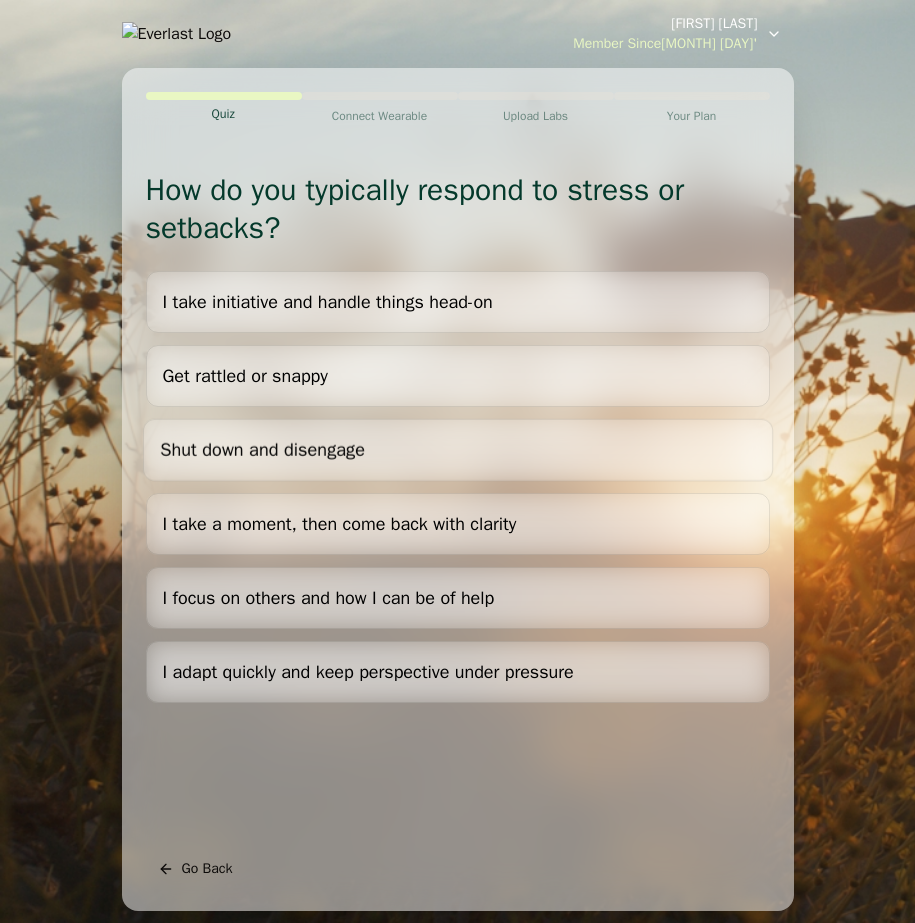 click on "Shut down and disengage" at bounding box center (458, 450) 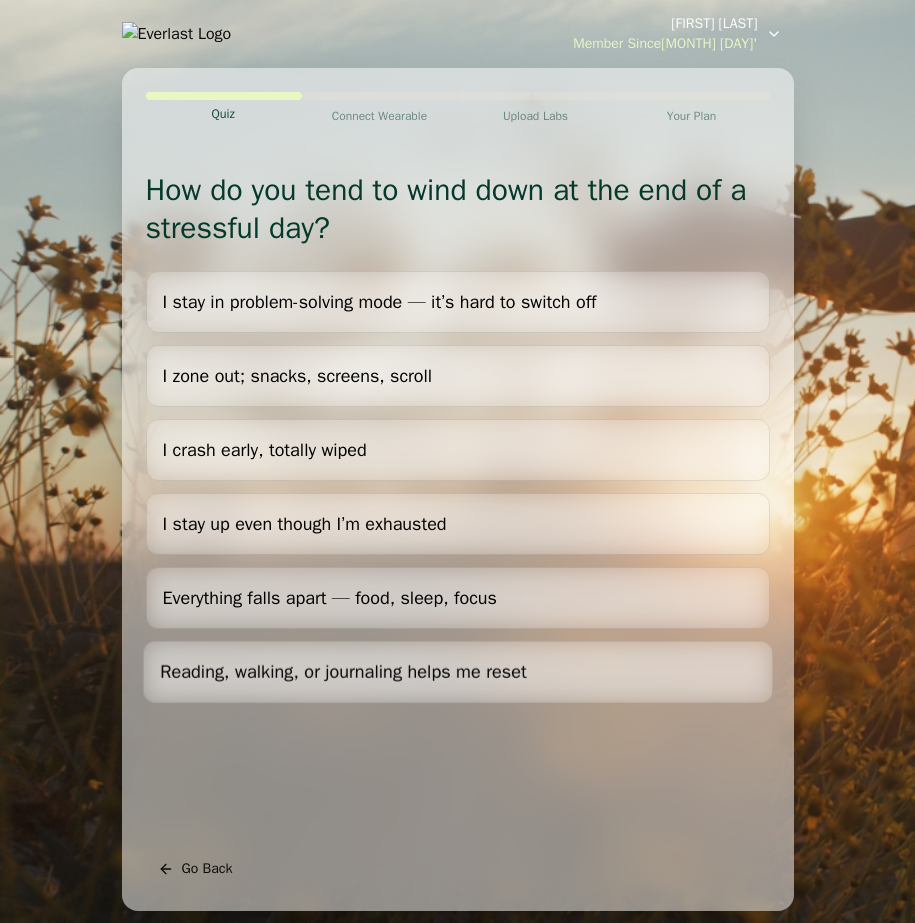 click on "Reading, walking, or journaling helps me reset" at bounding box center (458, 672) 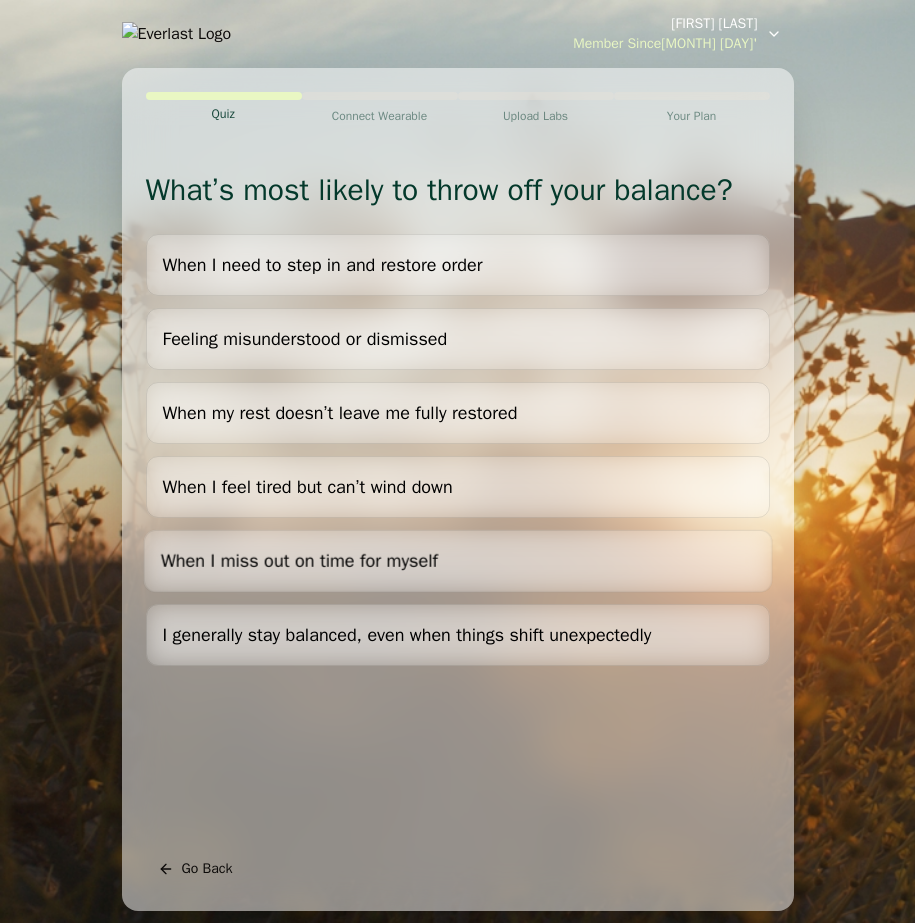 click on "When I need to step in and restore order" at bounding box center [458, 265] 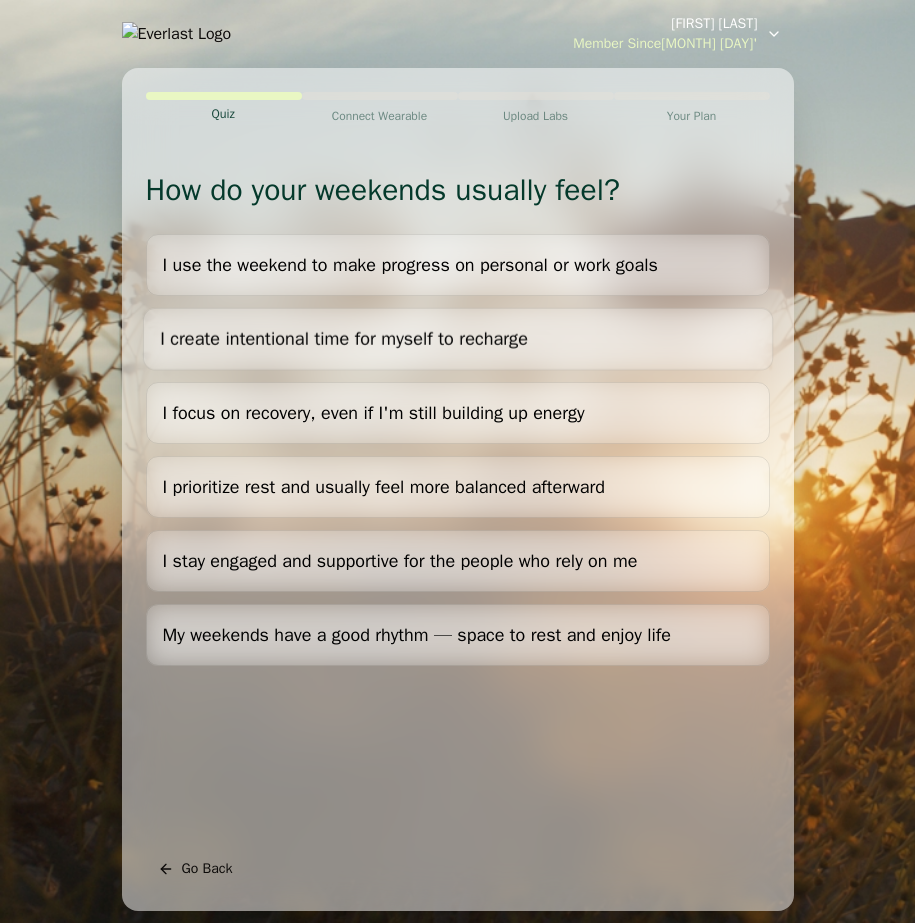 click on "I create intentional time for myself to recharge" at bounding box center (457, 338) 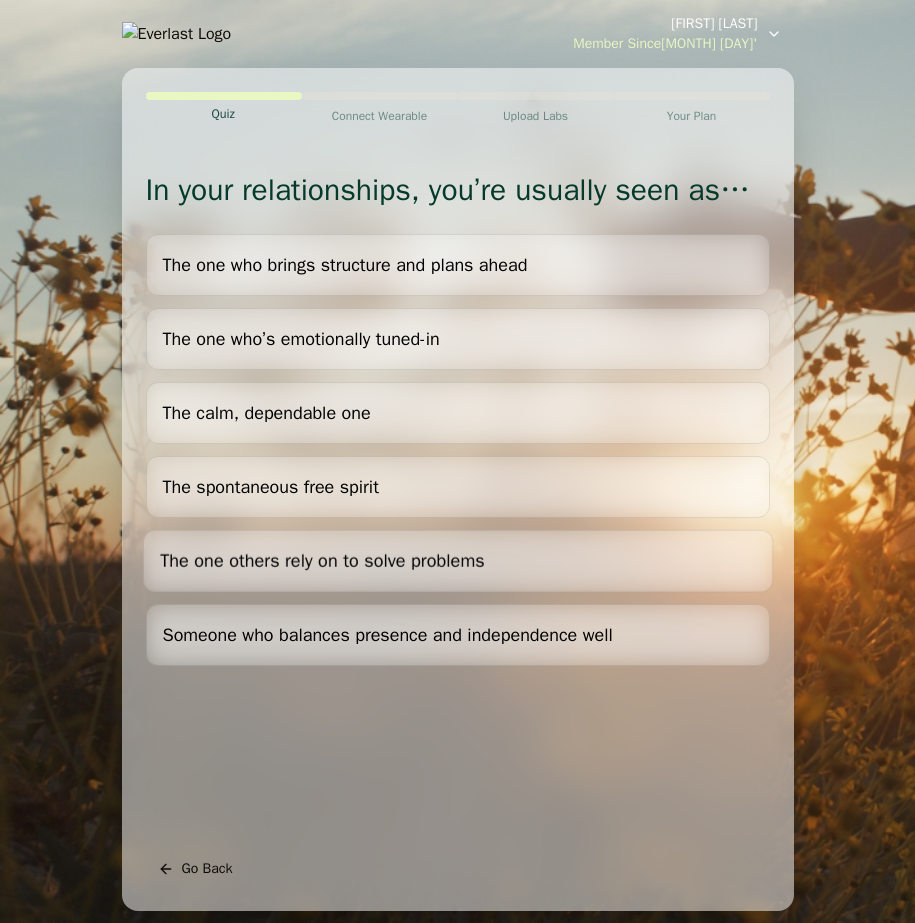 click on "The one others rely on to solve problems" at bounding box center [457, 560] 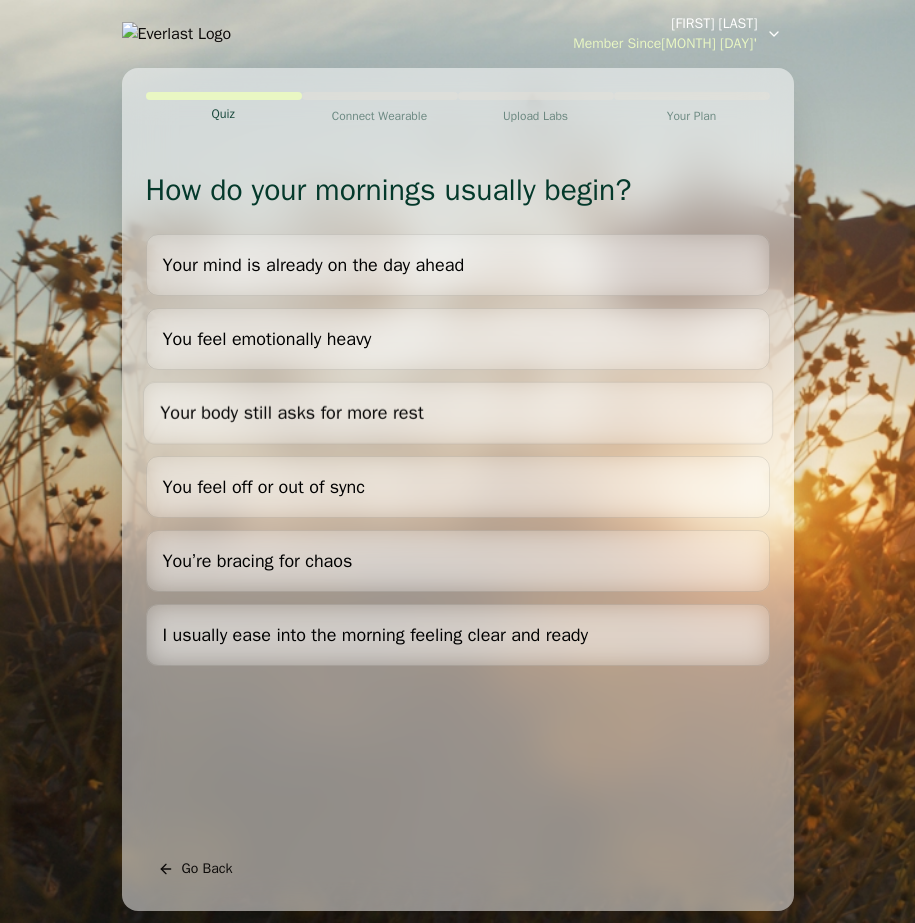 click on "Your body still asks for more rest" at bounding box center (458, 412) 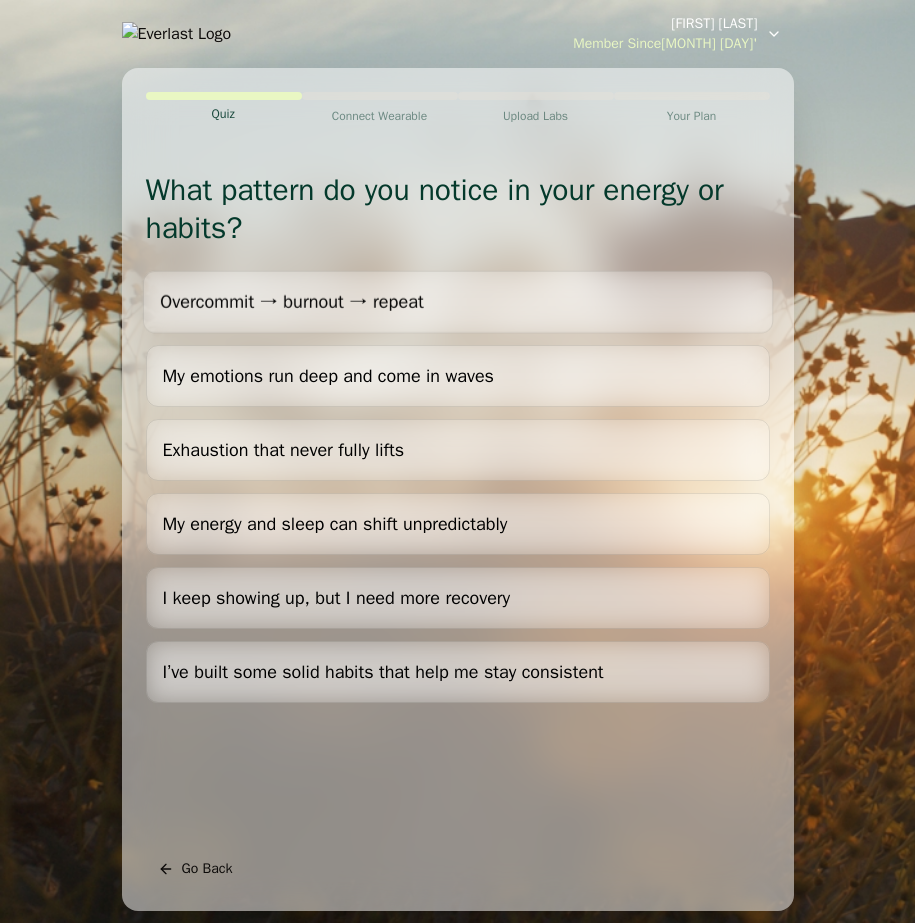 click on "Overcommit → burnout → repeat" at bounding box center [458, 302] 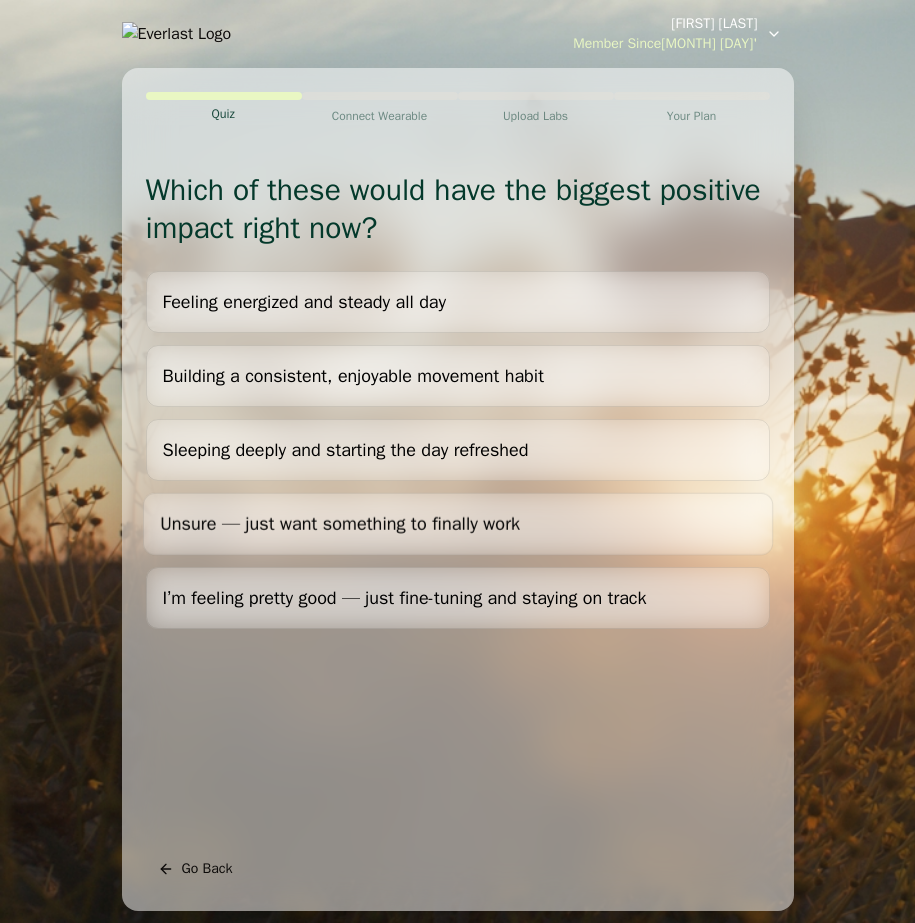 click on "Unsure — just want something to finally work" at bounding box center [458, 524] 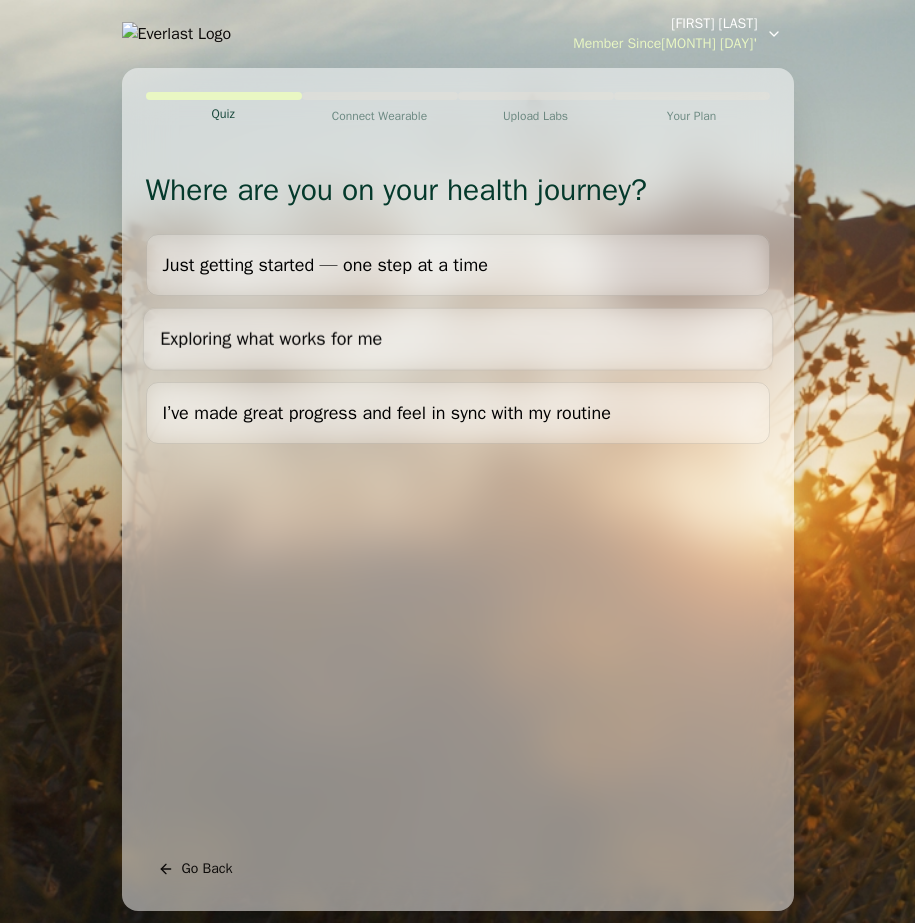 click on "Exploring what works for me" at bounding box center (458, 338) 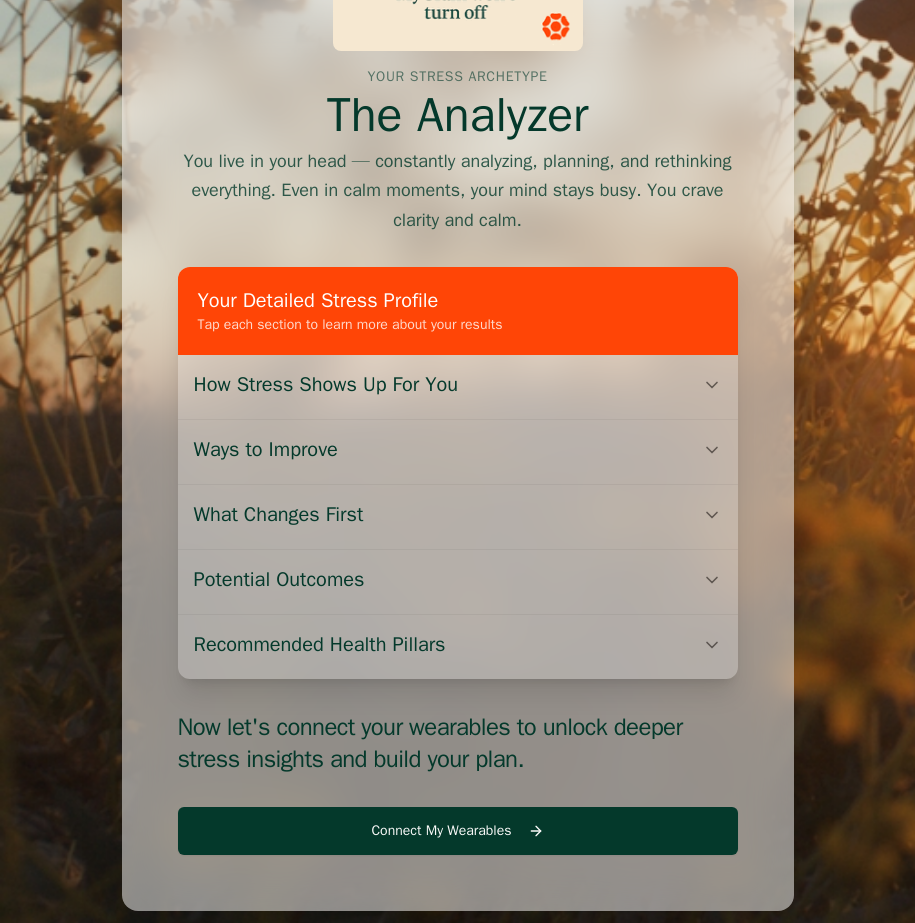 scroll, scrollTop: 386, scrollLeft: 0, axis: vertical 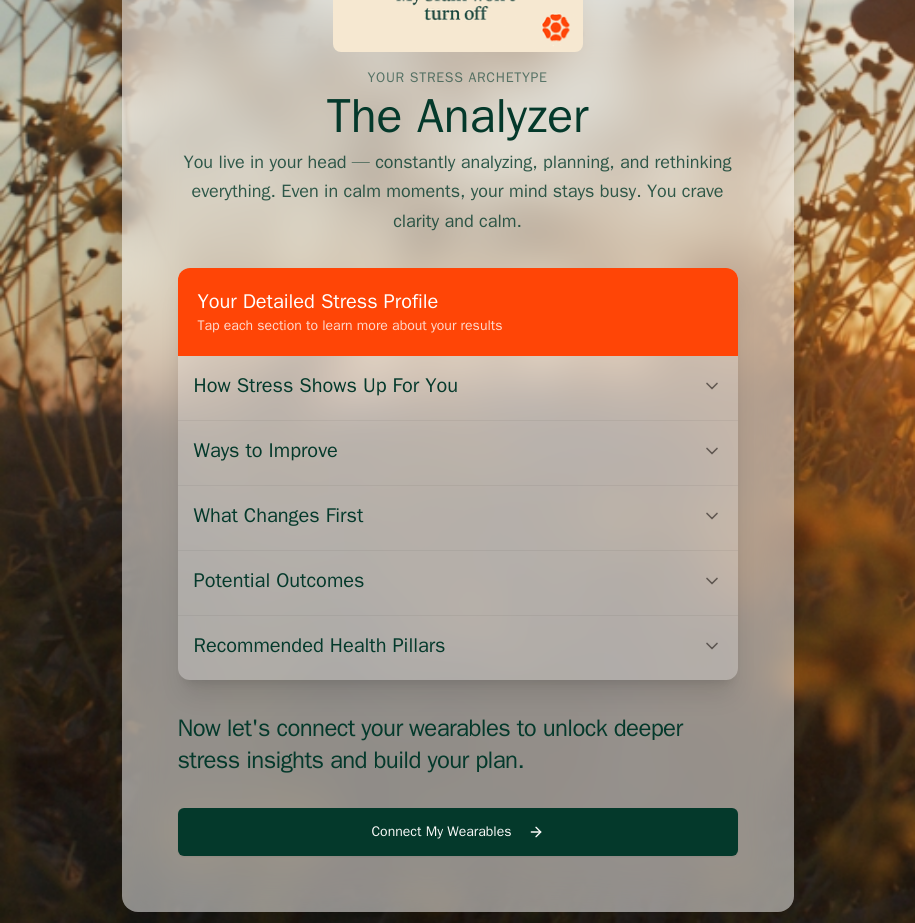 click on "Connect My Wearables" at bounding box center [458, 832] 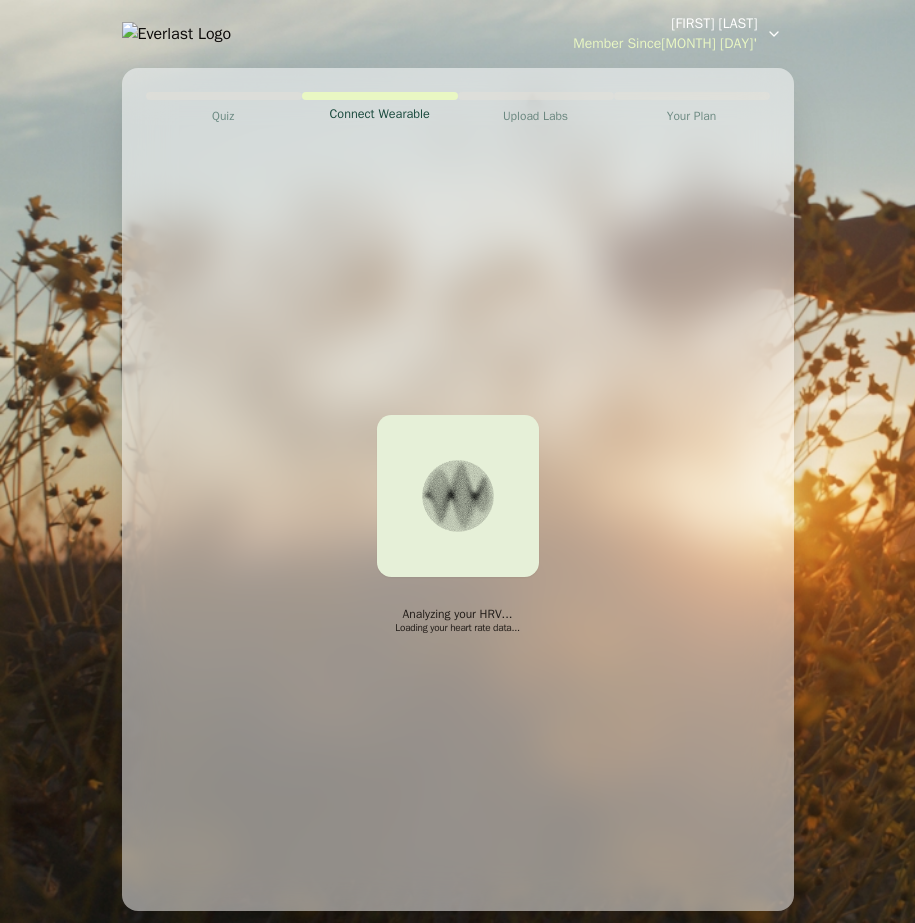 scroll, scrollTop: 0, scrollLeft: 0, axis: both 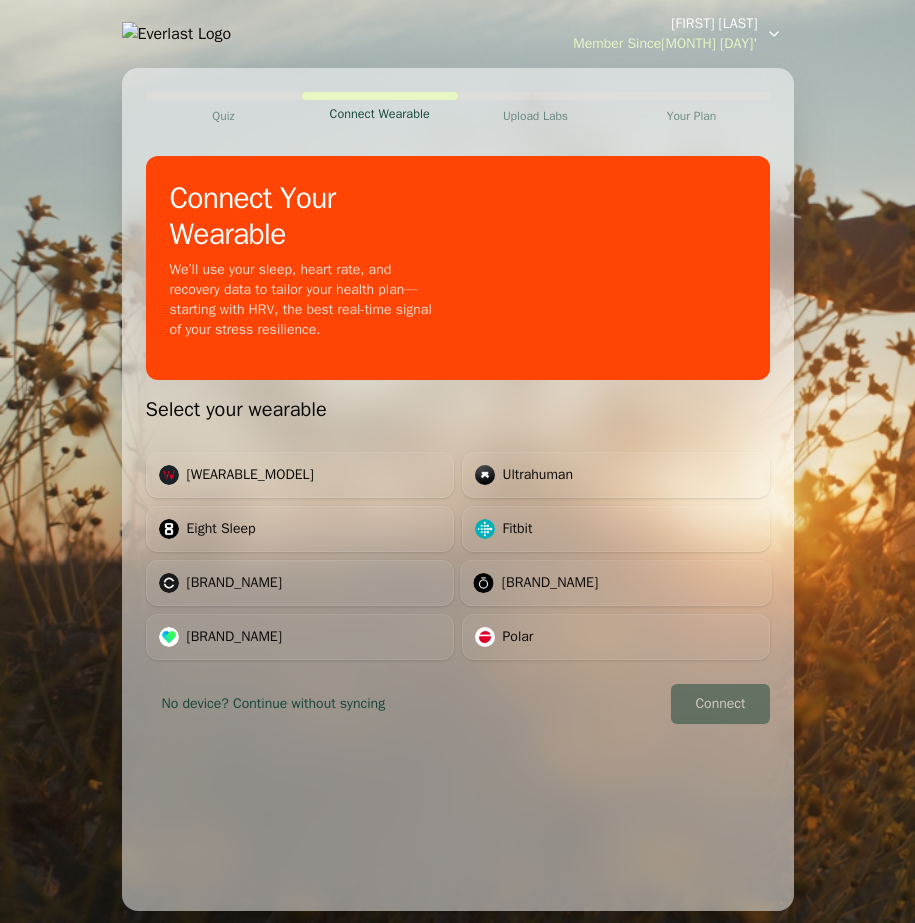 click on "Oura" at bounding box center (549, 583) 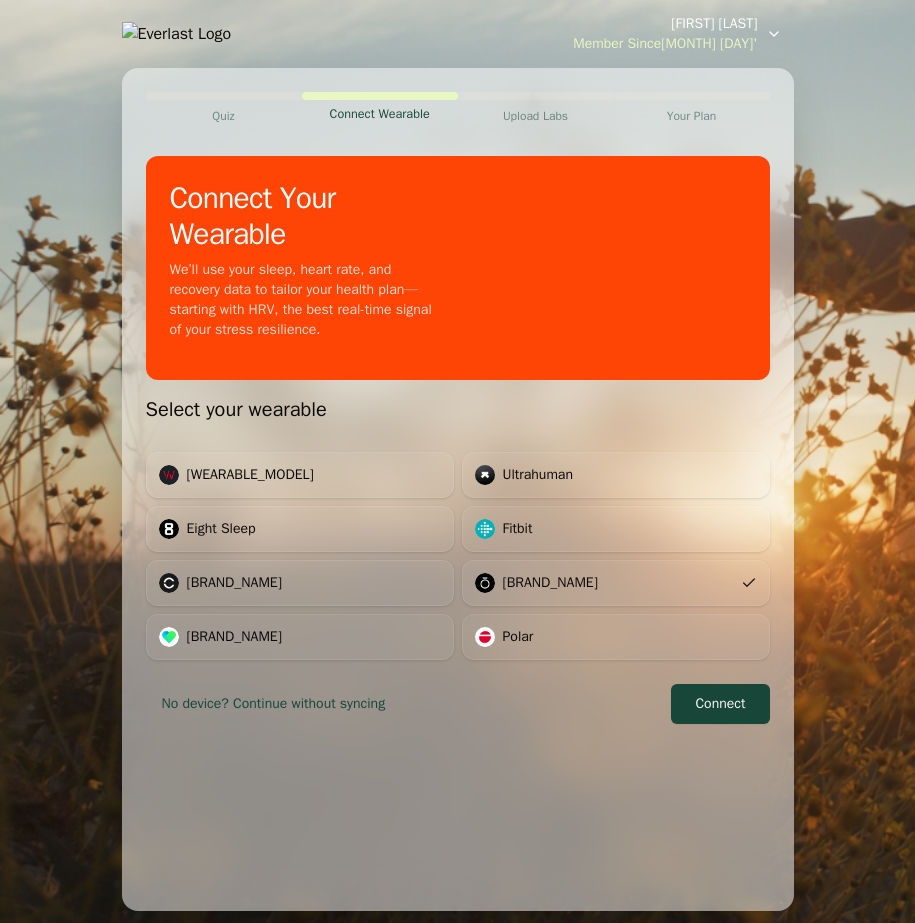 click on "Connect" at bounding box center [720, 704] 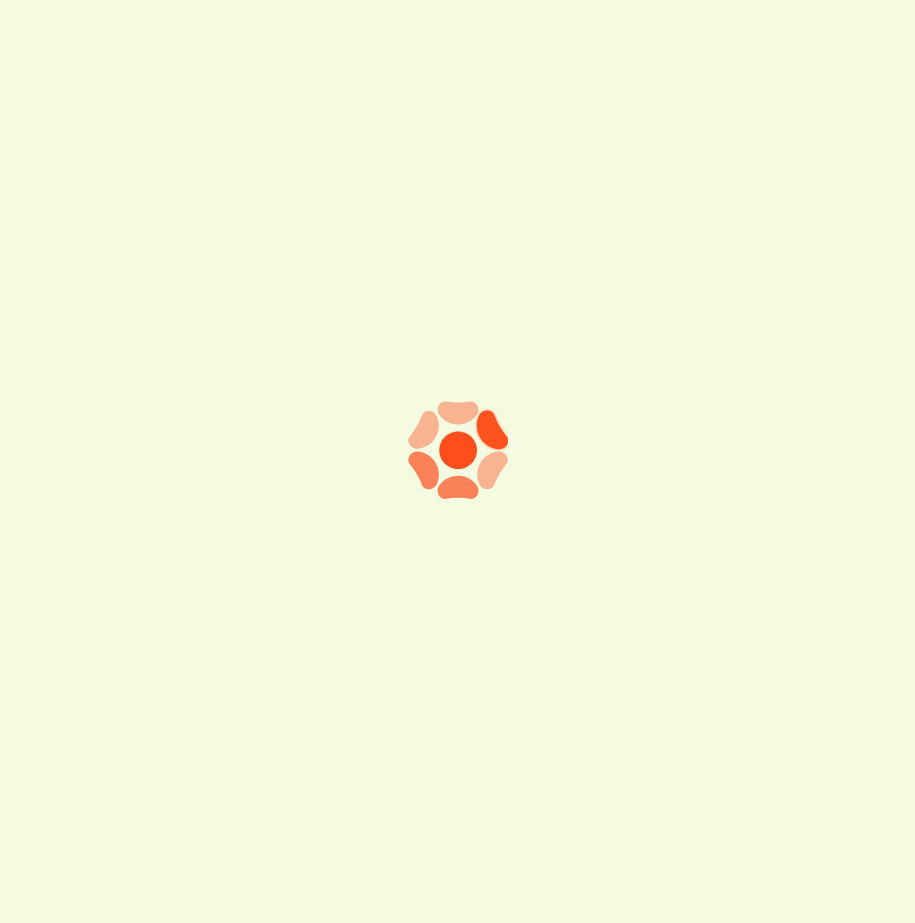 scroll, scrollTop: 0, scrollLeft: 0, axis: both 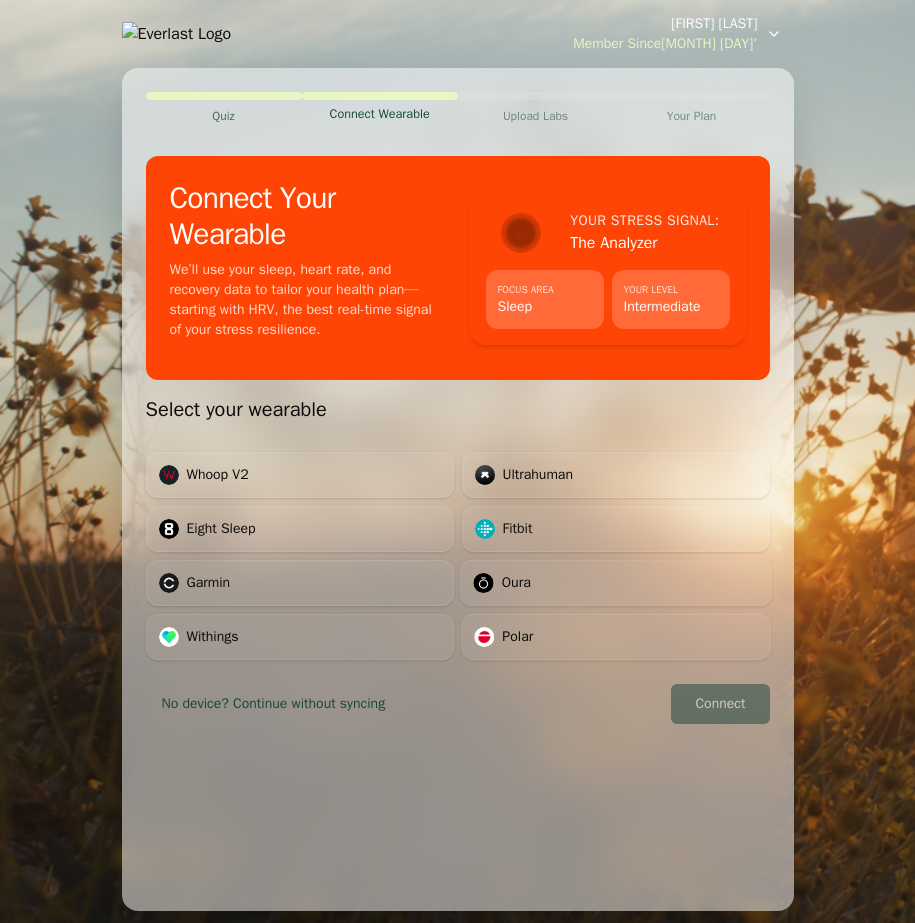 click on "Oura" at bounding box center (616, 583) 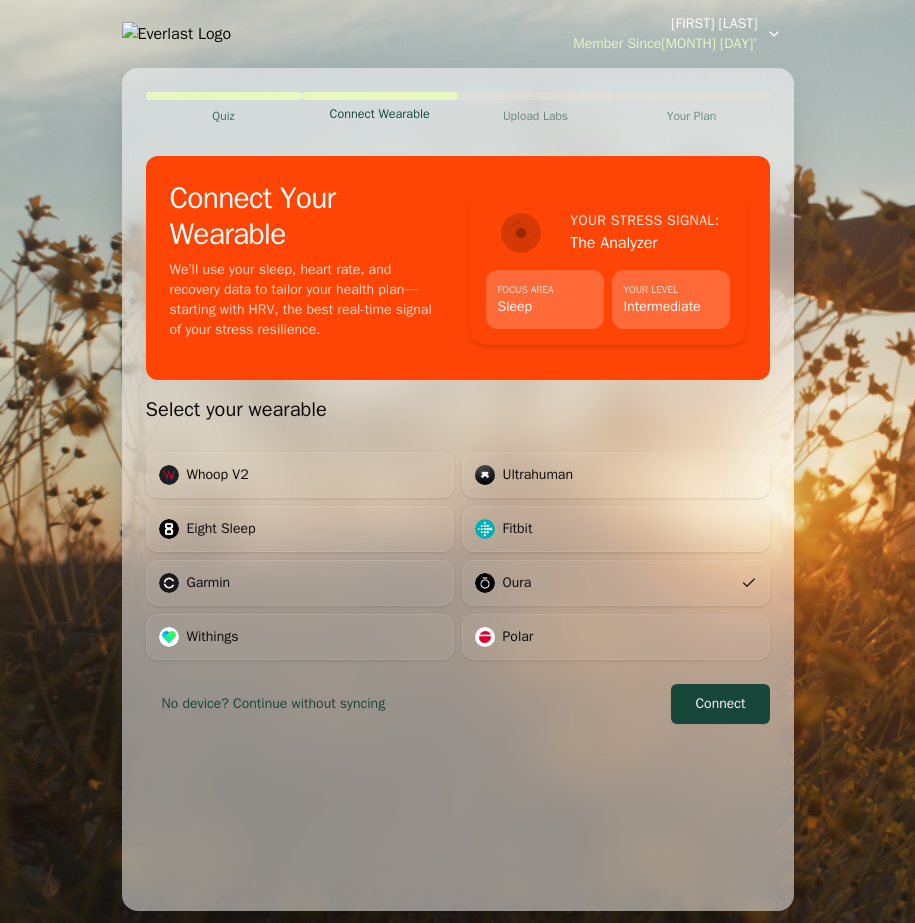 click on "Connect" at bounding box center (720, 704) 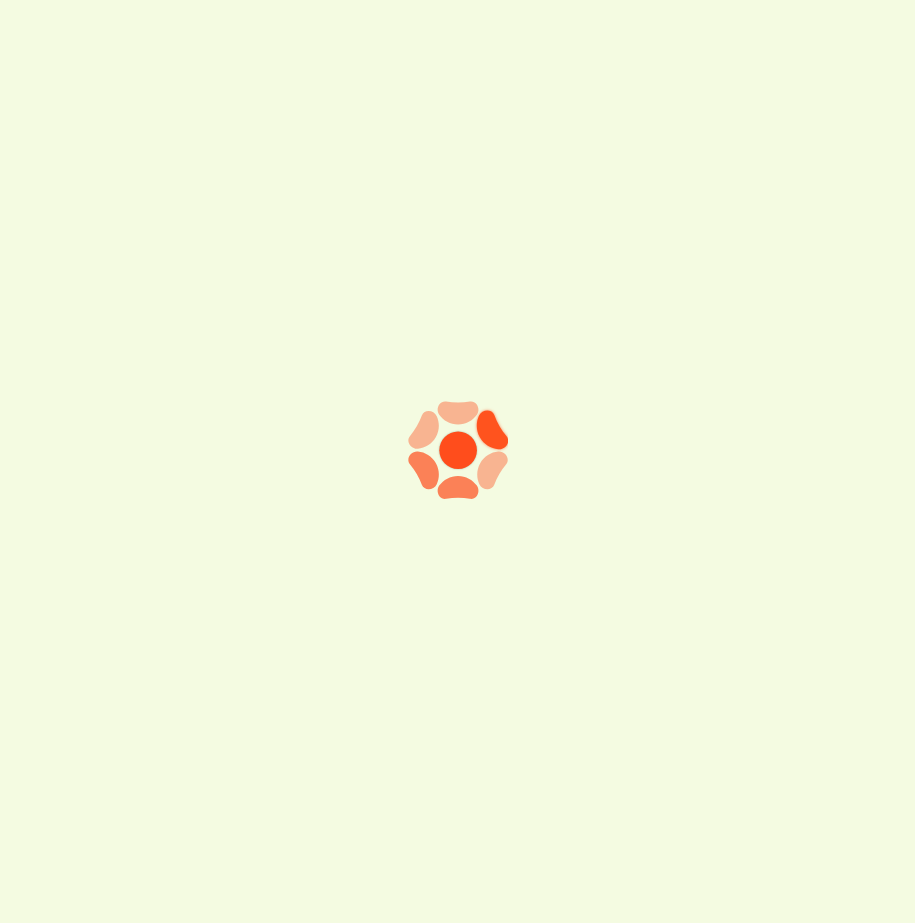 scroll, scrollTop: 0, scrollLeft: 0, axis: both 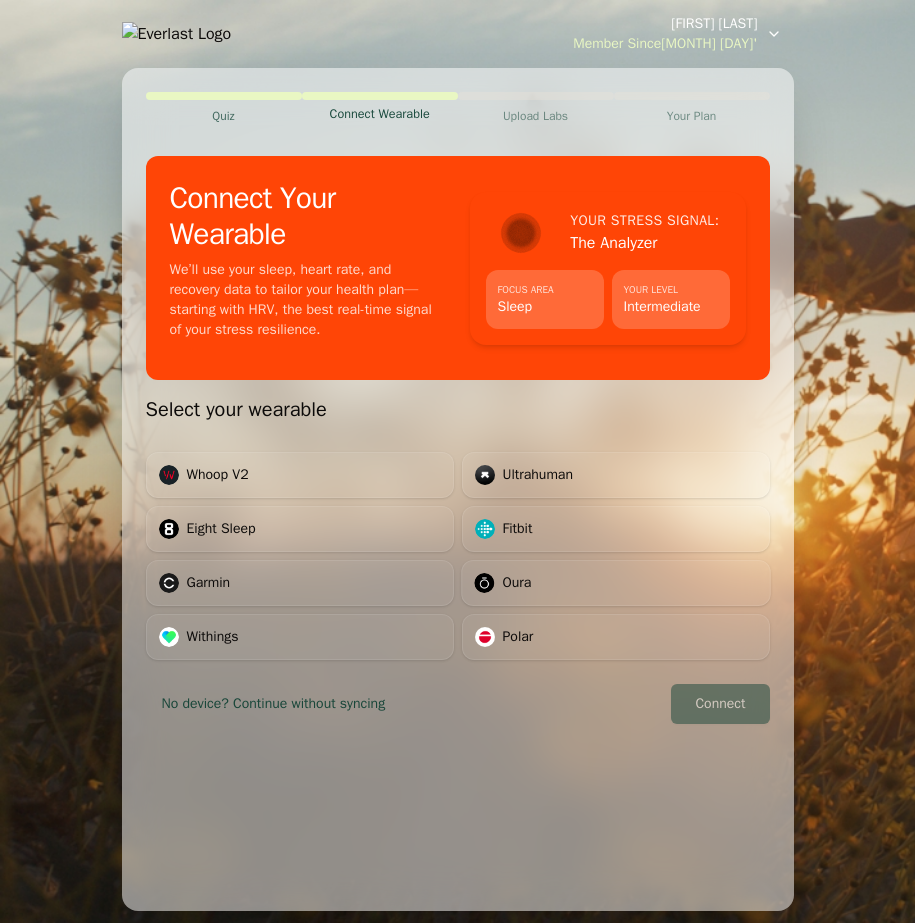 click on "Focus Area Sleep" at bounding box center [545, 299] 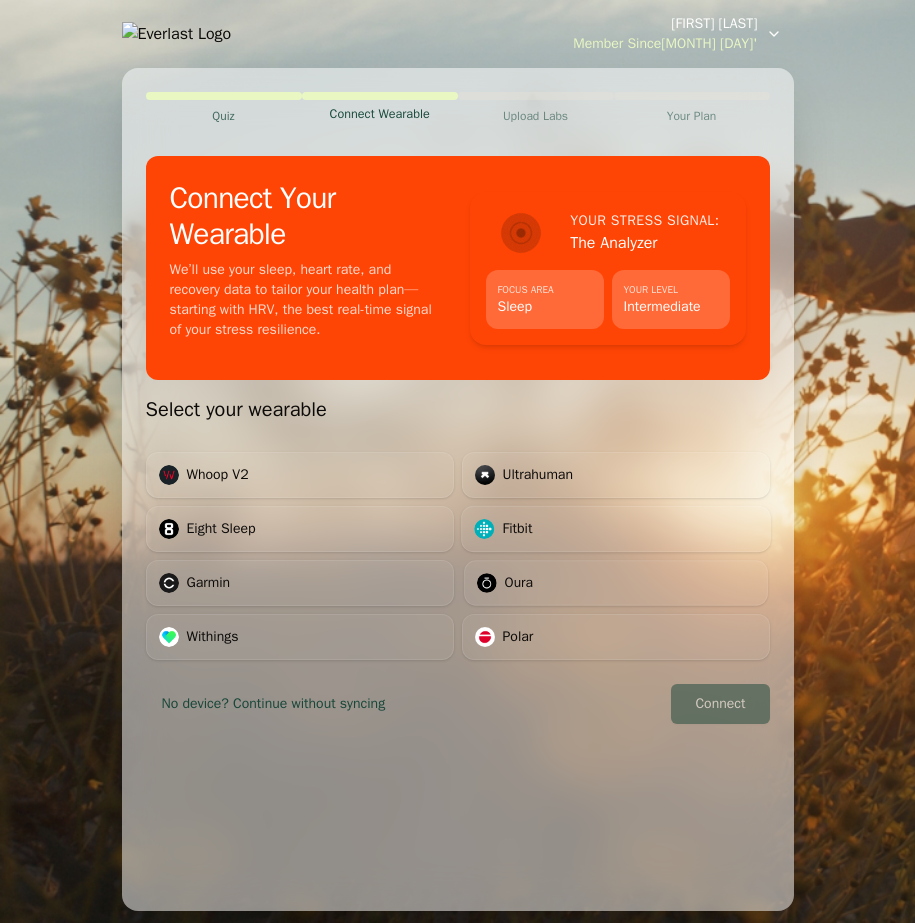 click on "Oura" at bounding box center [616, 582] 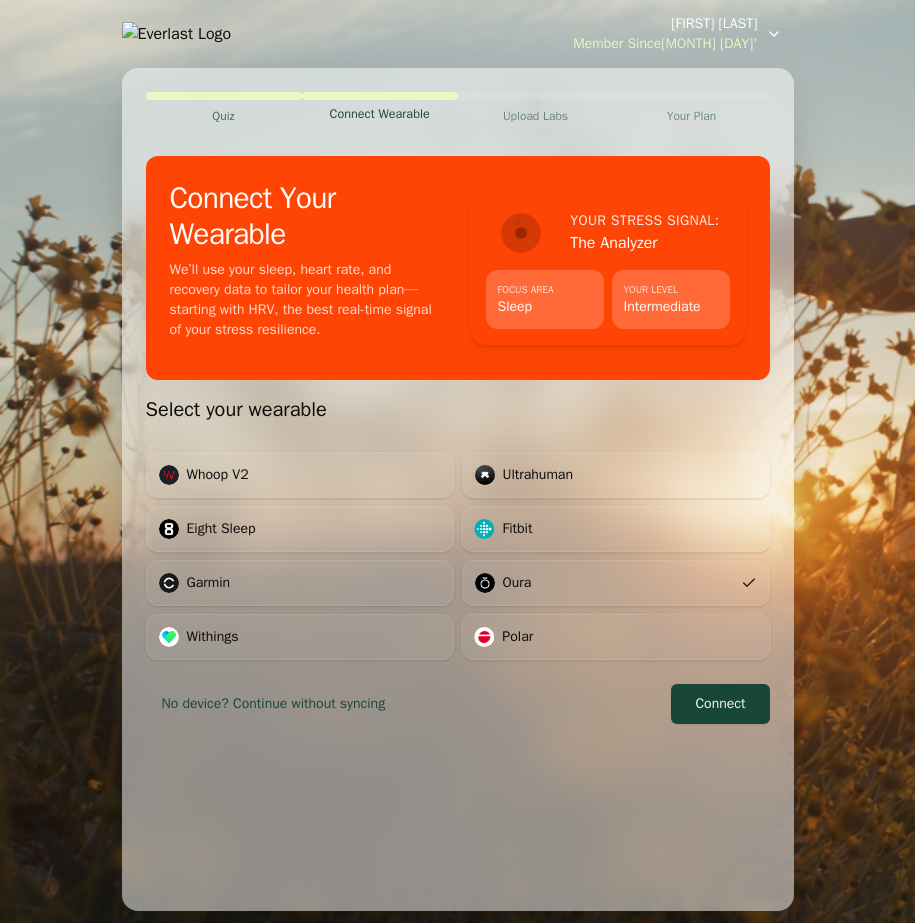 click on "Connect" at bounding box center [720, 704] 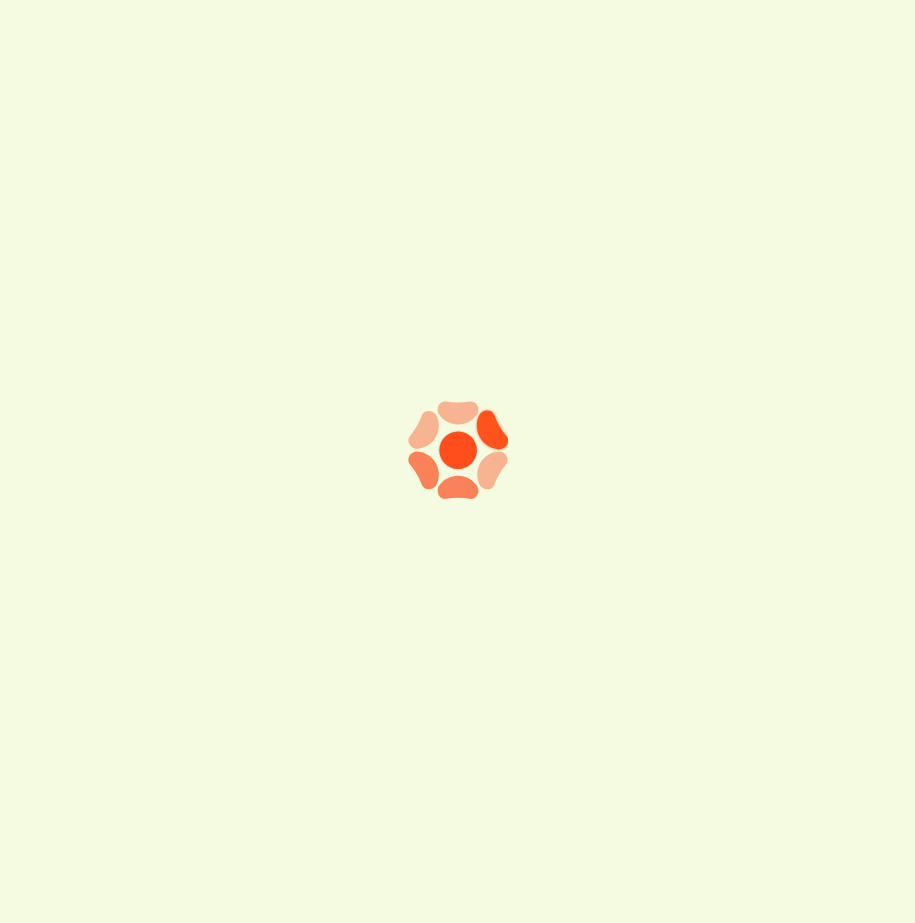 scroll, scrollTop: 0, scrollLeft: 0, axis: both 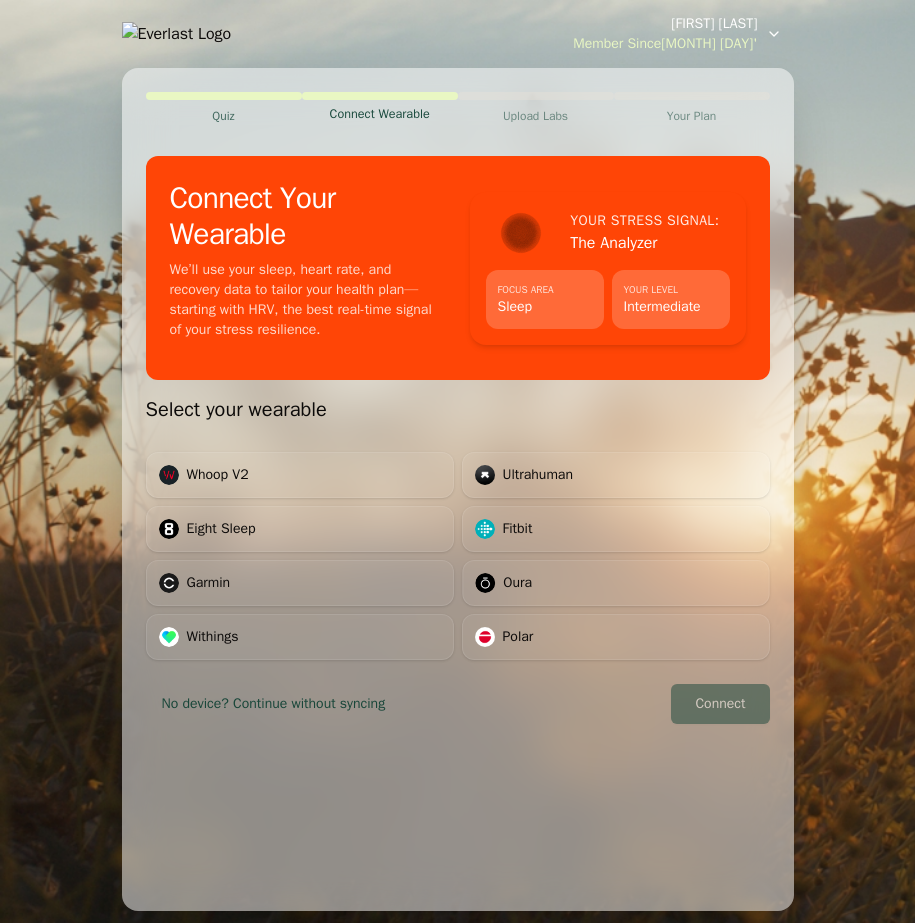 click on "Oura" at bounding box center [615, 583] 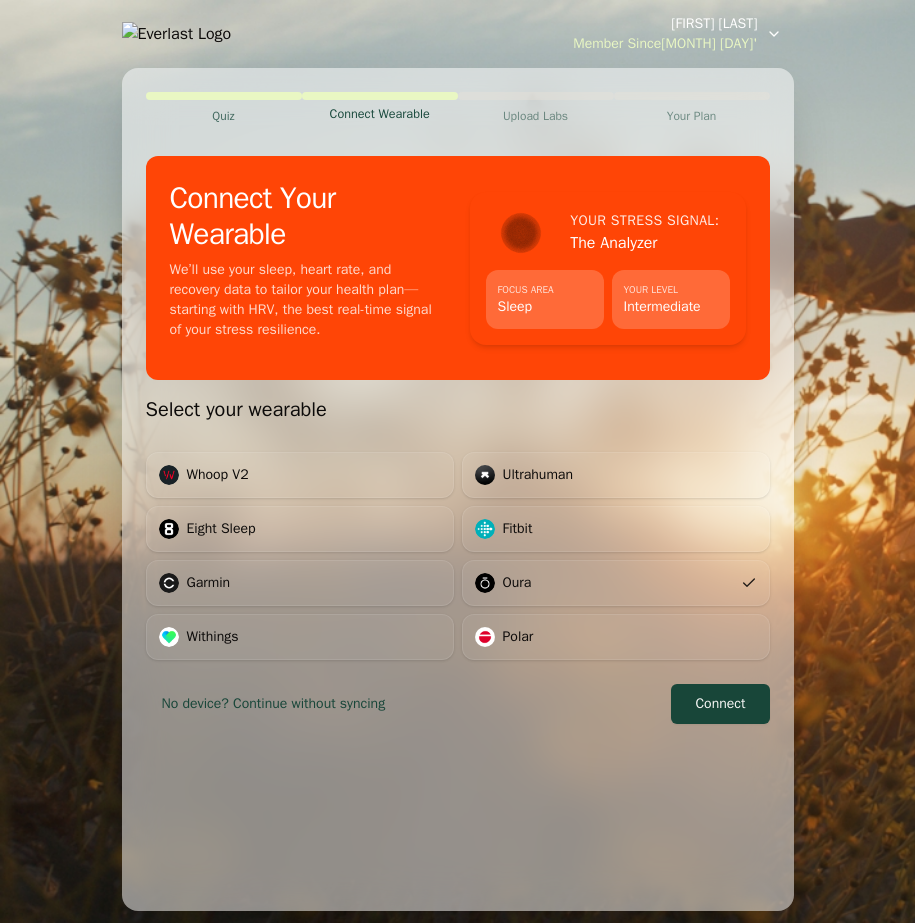 click on "Connect" at bounding box center (720, 704) 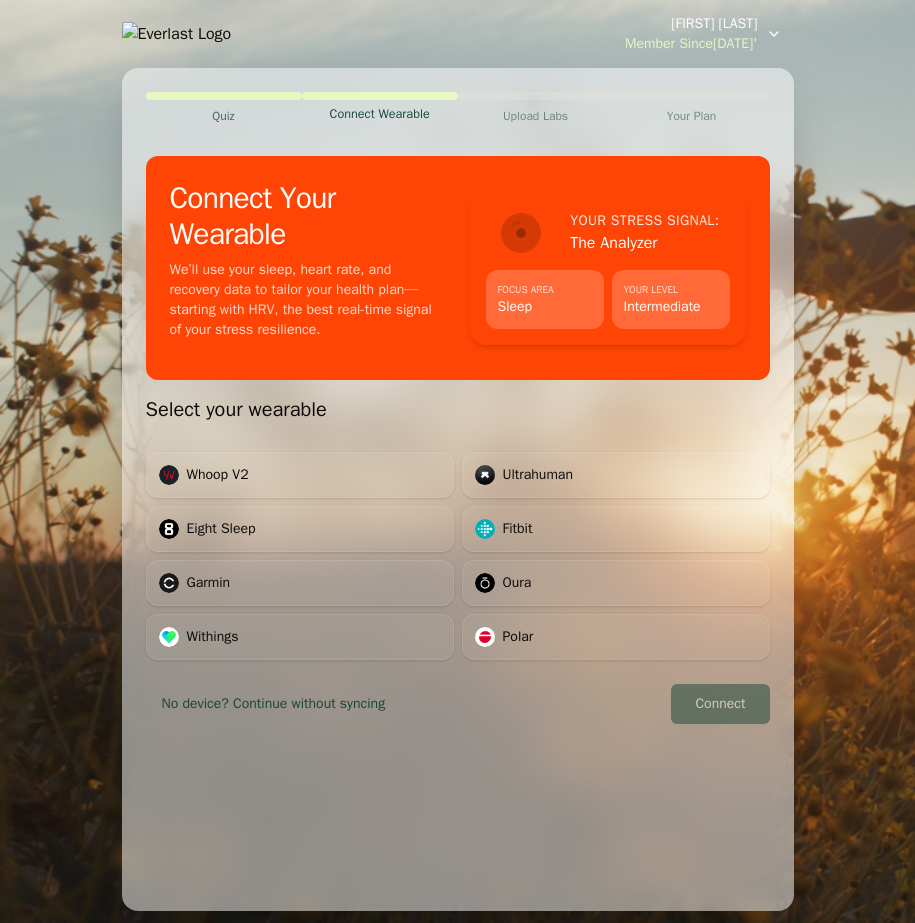 scroll, scrollTop: 0, scrollLeft: 0, axis: both 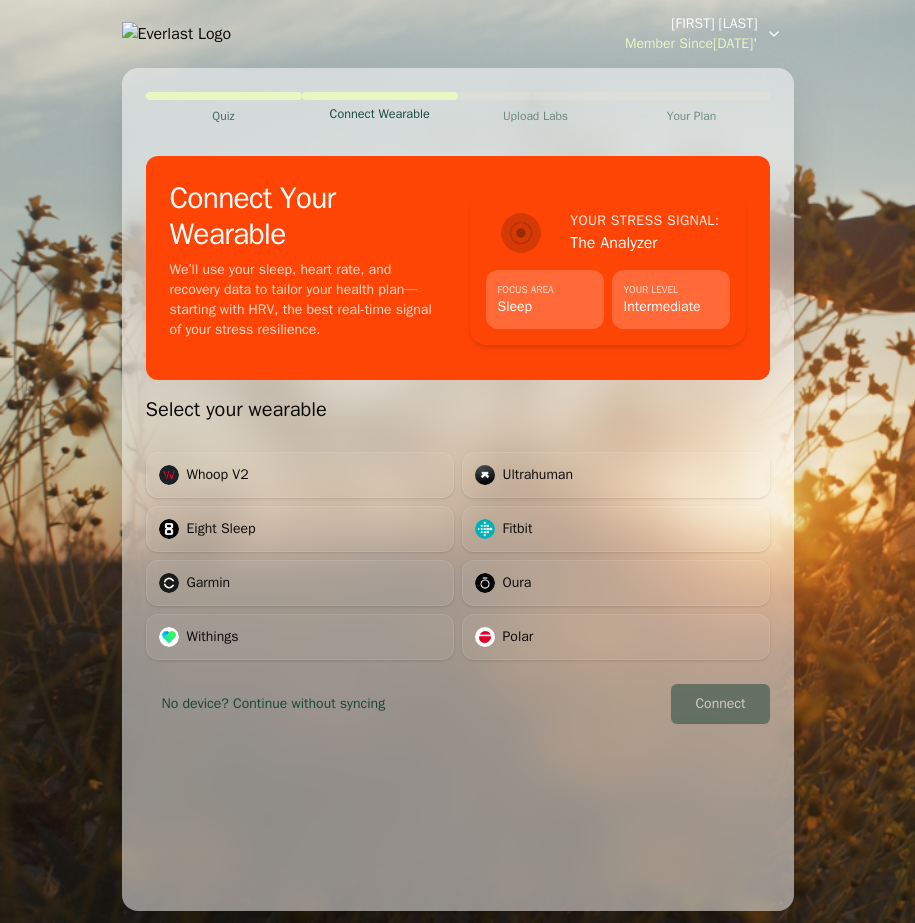 click on "Your Stress Signal: The Analyzer Focus Area Sleep Your Level Intermediate" at bounding box center [608, 268] 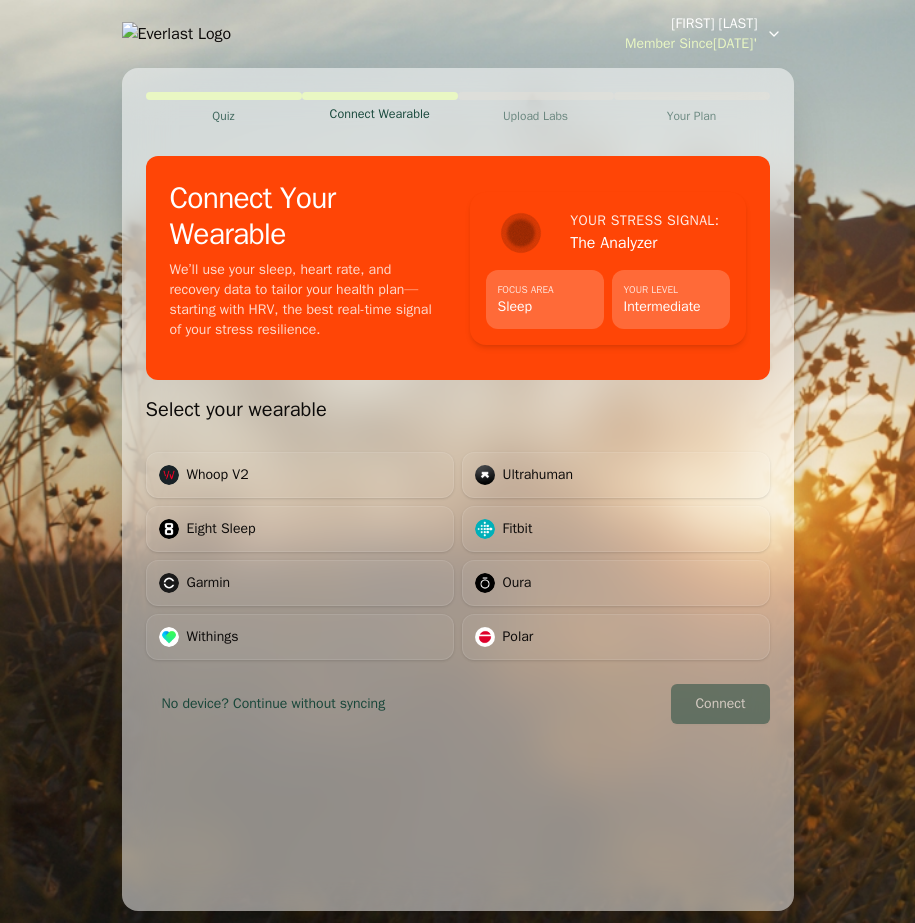click on "Your Stress Signal: The Analyzer Focus Area Sleep Your Level Intermediate" at bounding box center (608, 268) 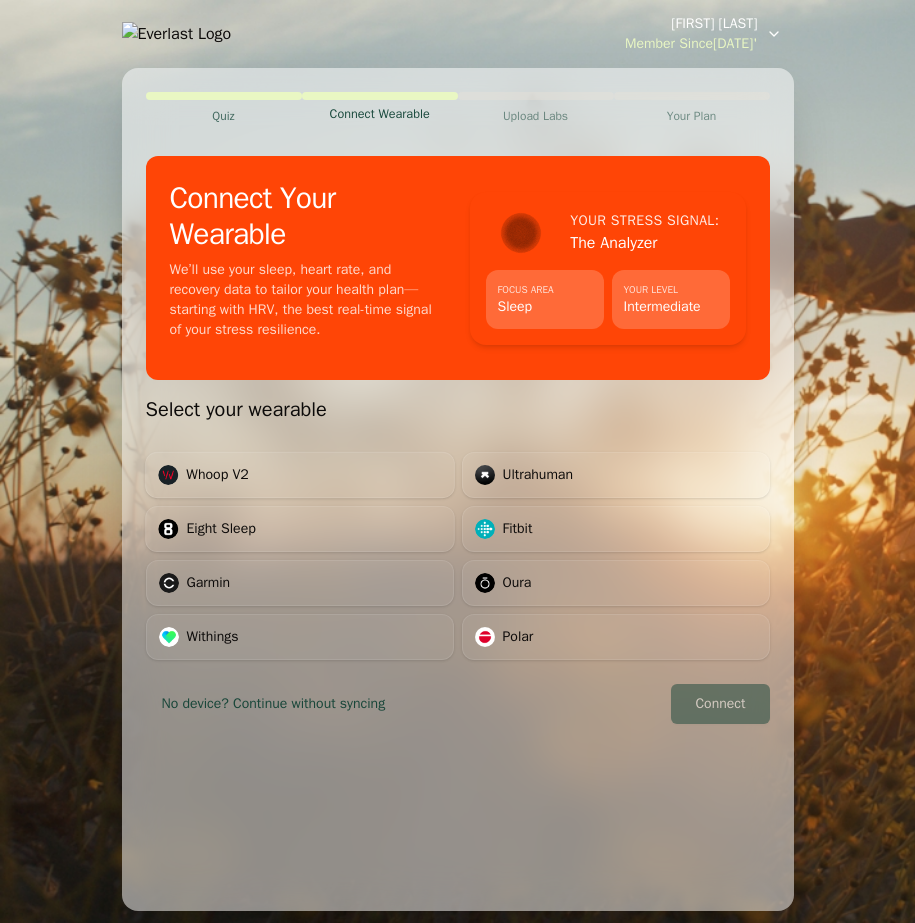 drag, startPoint x: 314, startPoint y: 710, endPoint x: 471, endPoint y: 745, distance: 160.85397 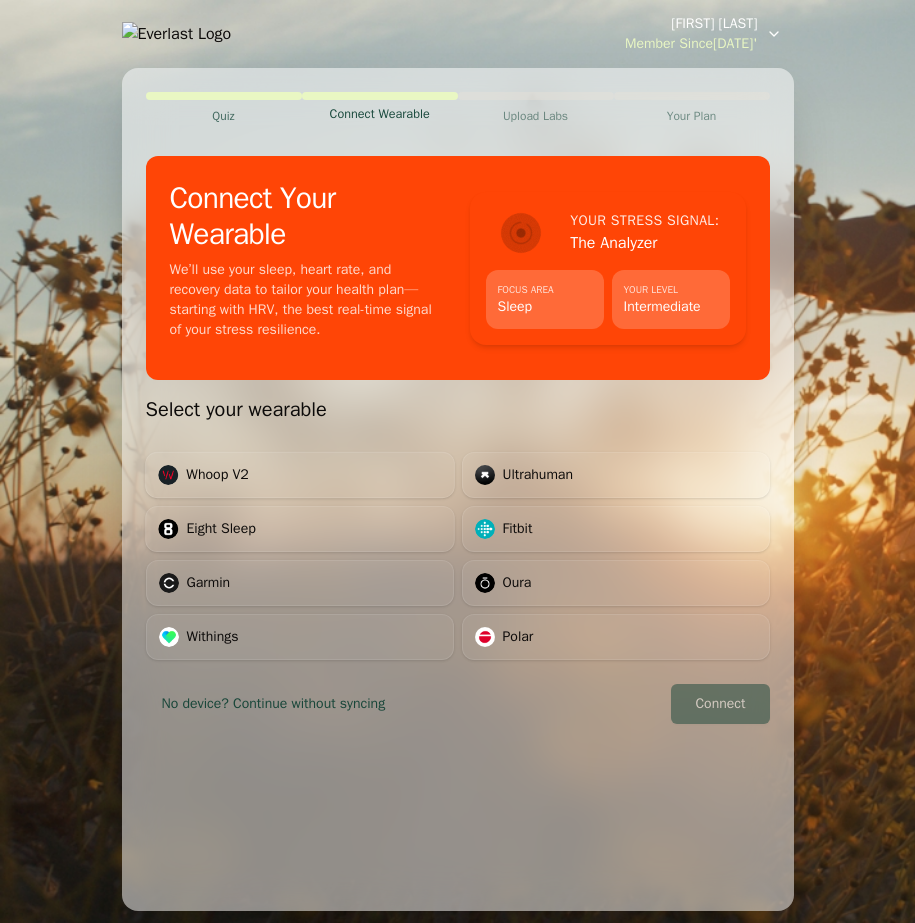 click on "Connect Your Wearable We’ll use your sleep, heart rate, and recovery data to tailor your health plan—starting with HRV, the best real-time signal of your stress resilience. Your Stress Signal: The Analyzer Focus Area Sleep Your Level Intermediate Select your wearable Whoop V2 Ultrahuman Eight Sleep Fitbit Garmin Oura Withings Polar No device? Continue without syncing Connect" at bounding box center [458, 521] 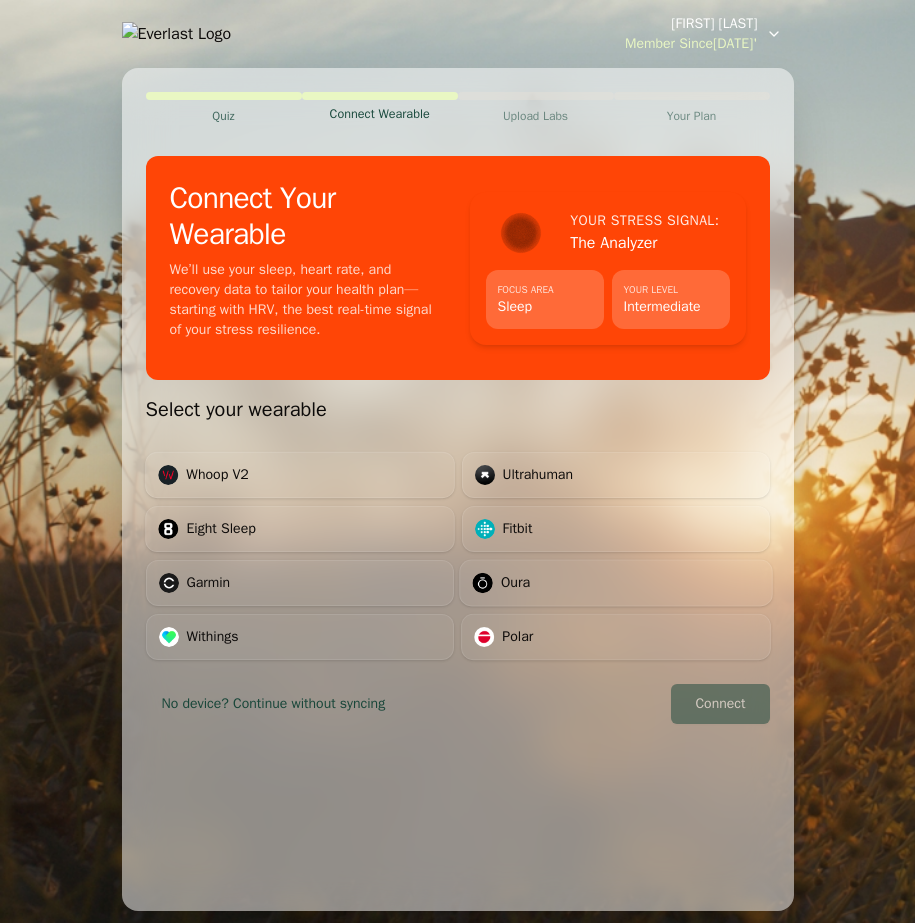 click on "Oura" at bounding box center [501, 583] 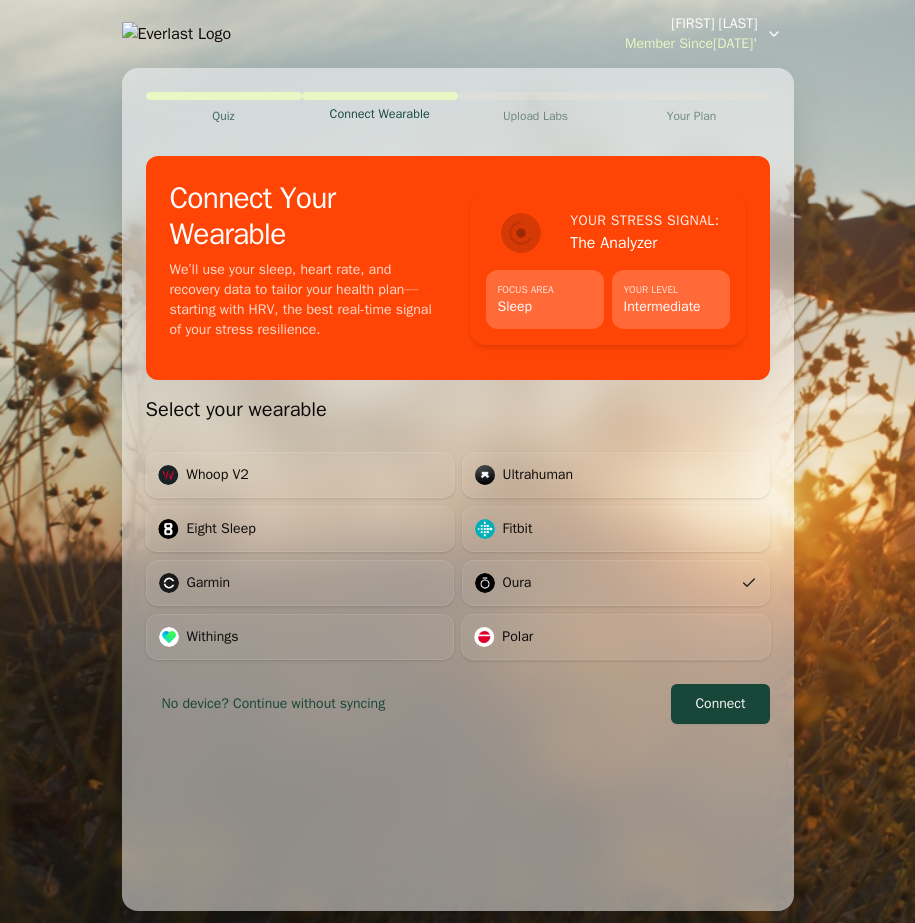 click on "Focus Area Sleep" at bounding box center [545, 299] 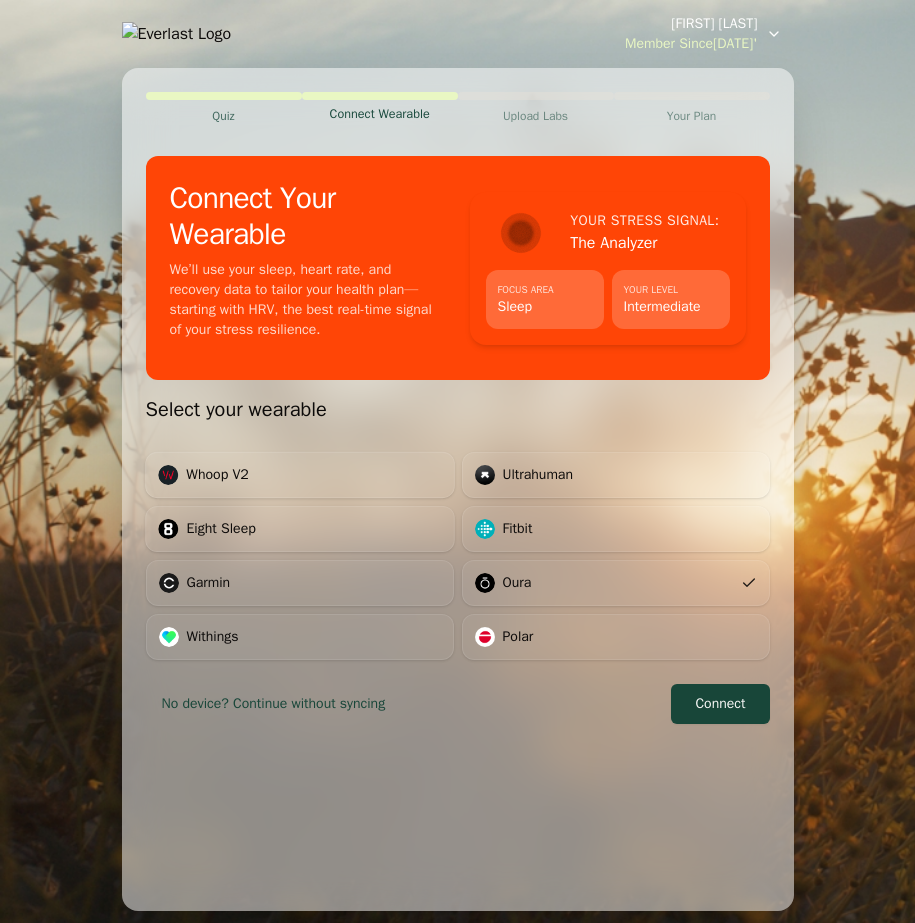 click on "Connect" at bounding box center (720, 704) 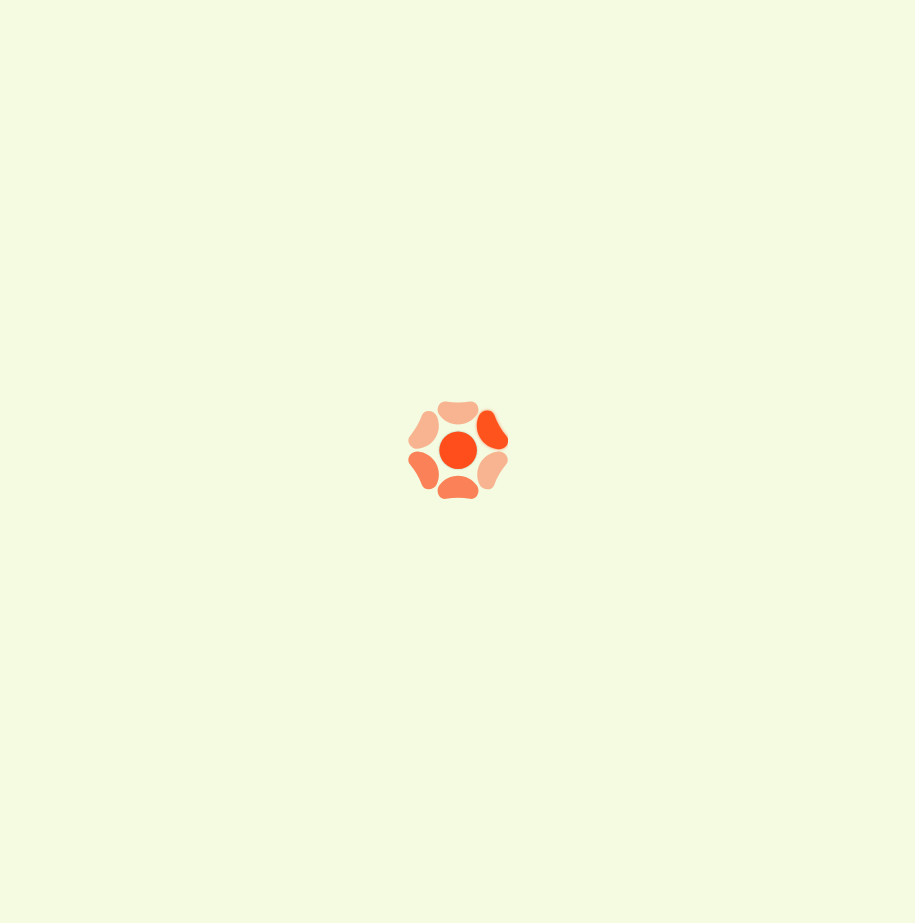 scroll, scrollTop: 0, scrollLeft: 0, axis: both 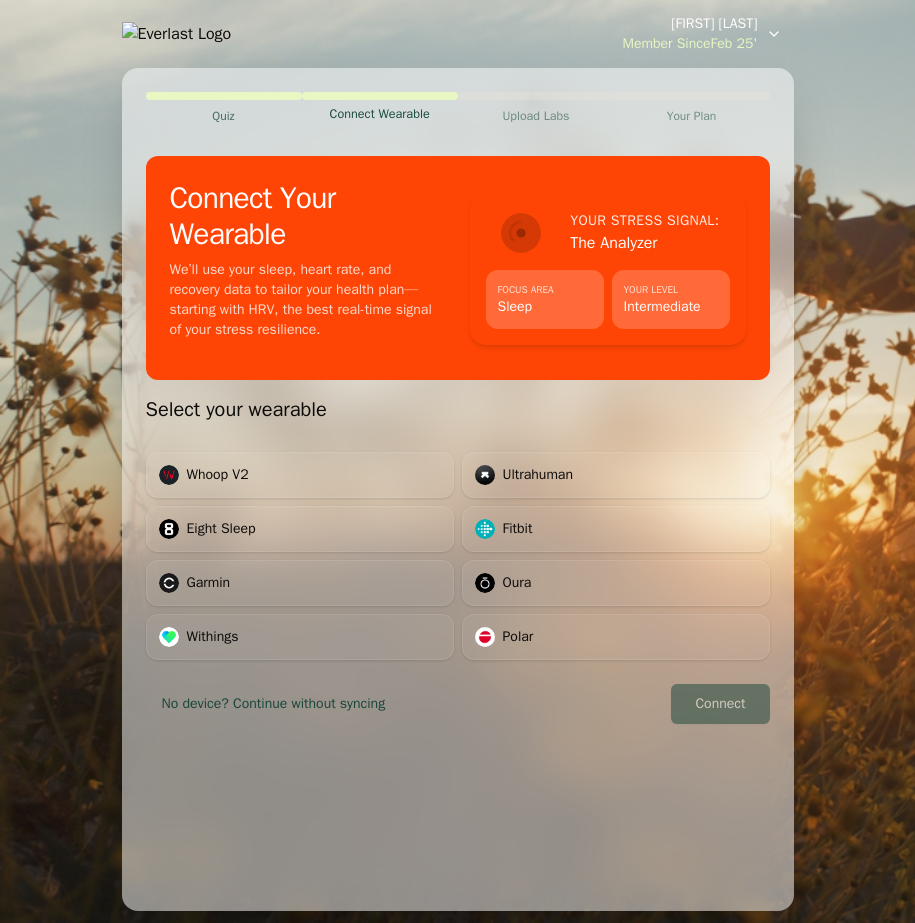 click on "Upload Labs" at bounding box center [535, 116] 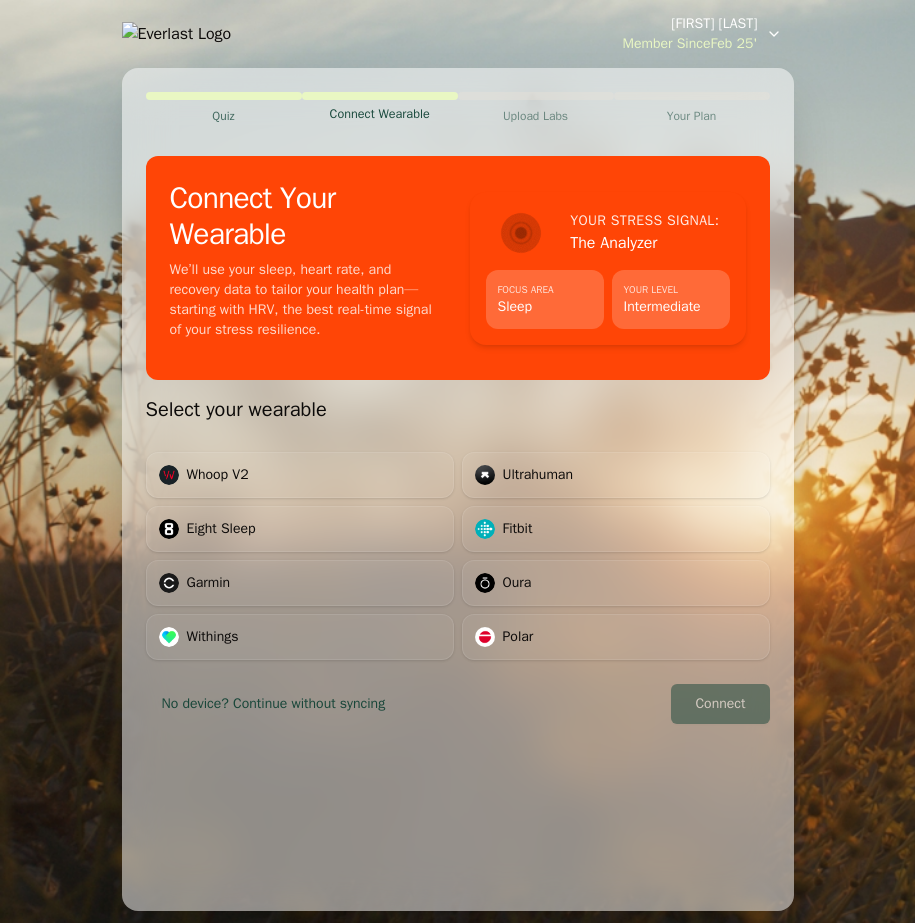 click on "Connect Wearable" at bounding box center (379, 114) 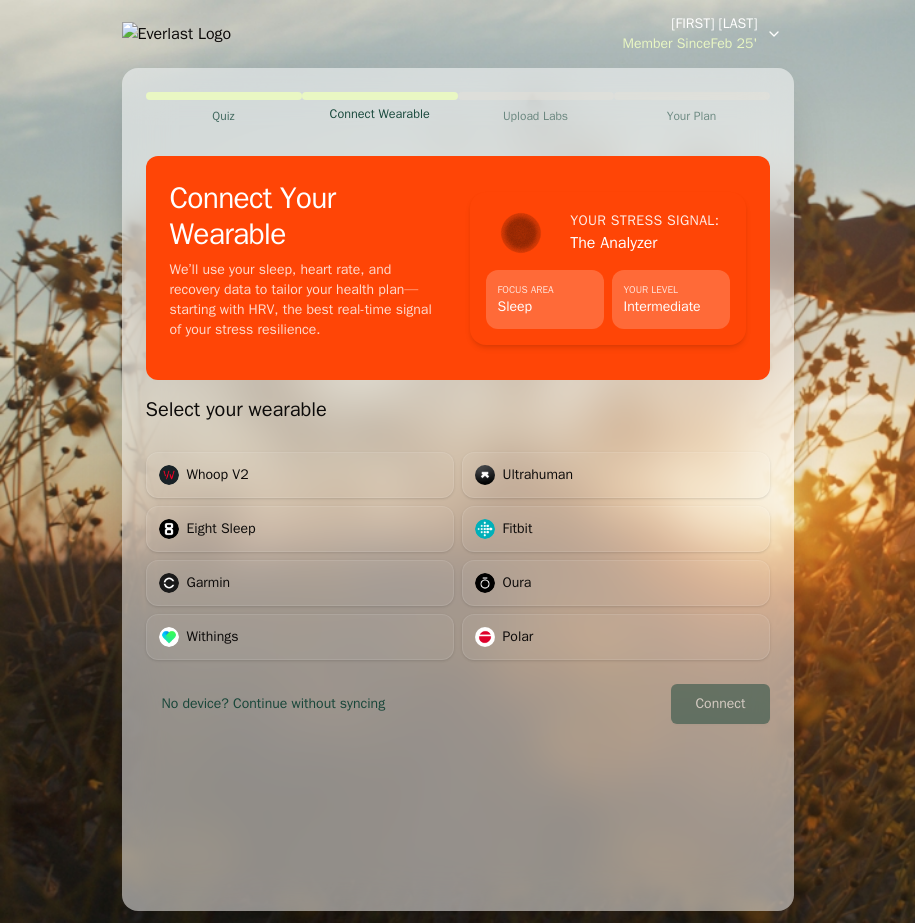 click on "No device? Continue without syncing" at bounding box center (274, 704) 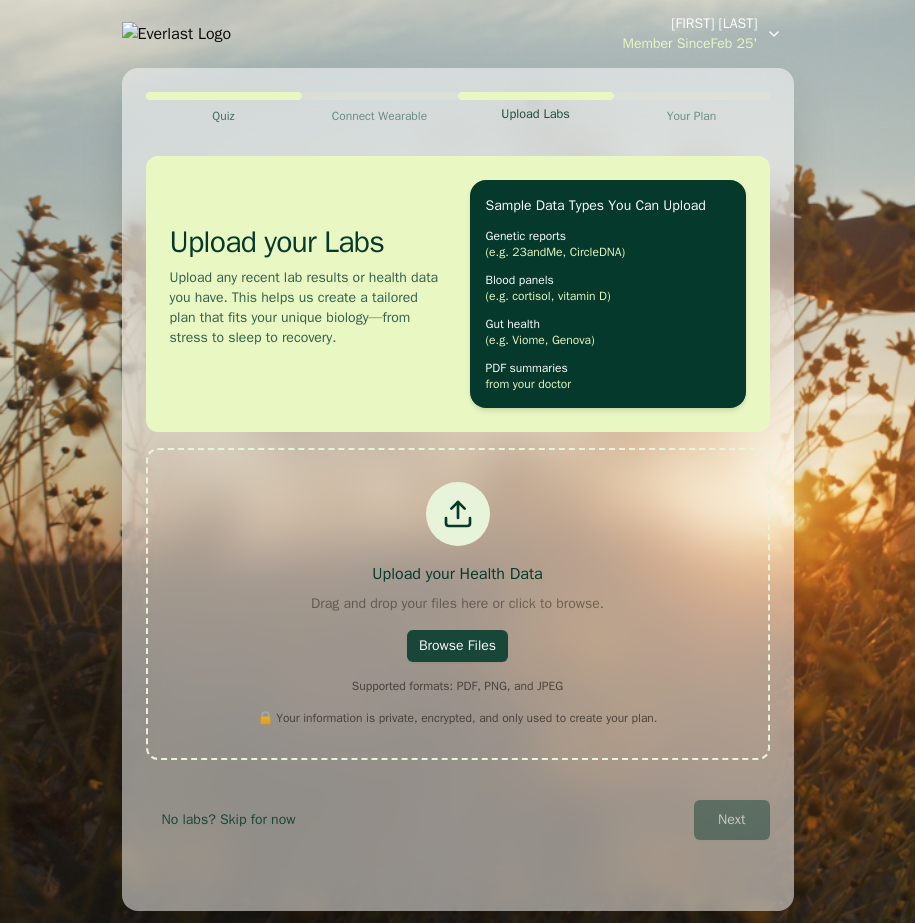 click on "No labs? Skip for now" at bounding box center [229, 820] 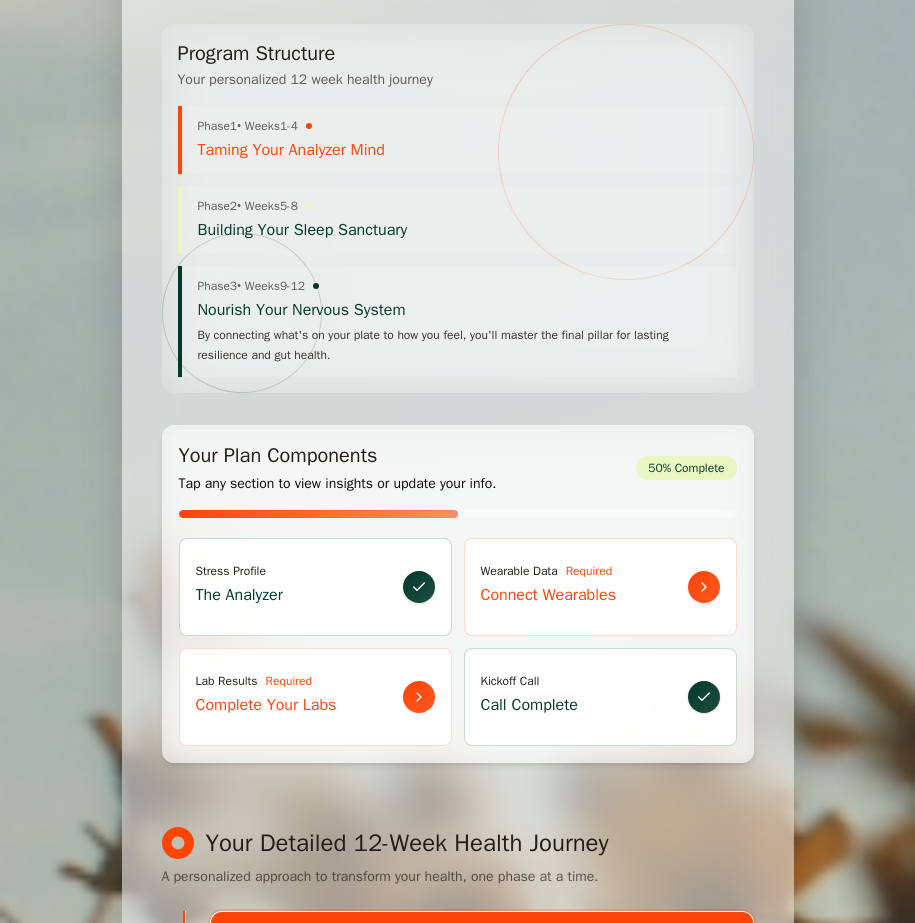 scroll, scrollTop: 466, scrollLeft: 0, axis: vertical 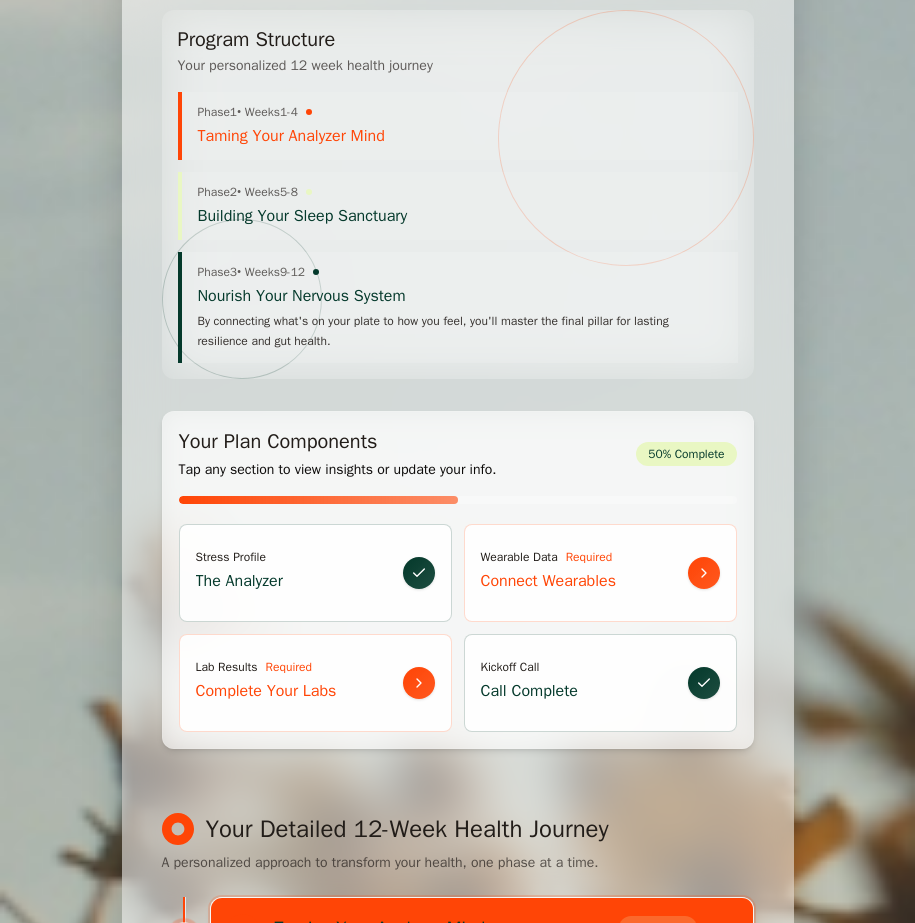 click on "Wearable Data Required Connect Wearables" at bounding box center [584, 573] 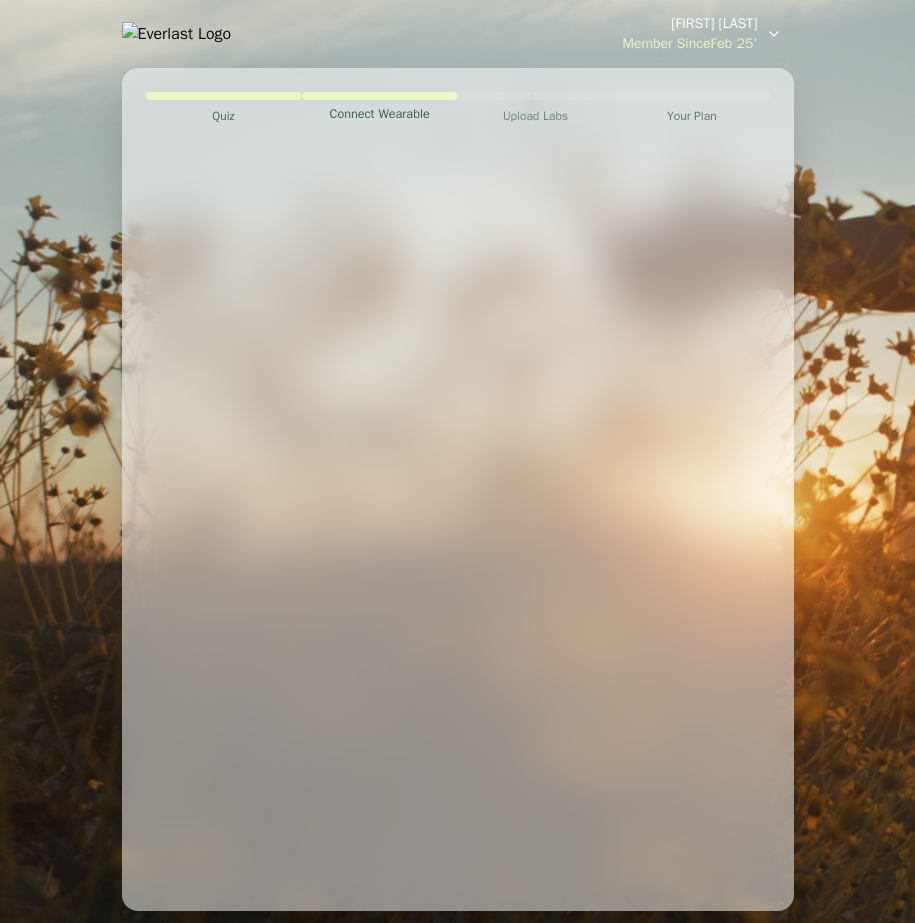 scroll, scrollTop: 0, scrollLeft: 0, axis: both 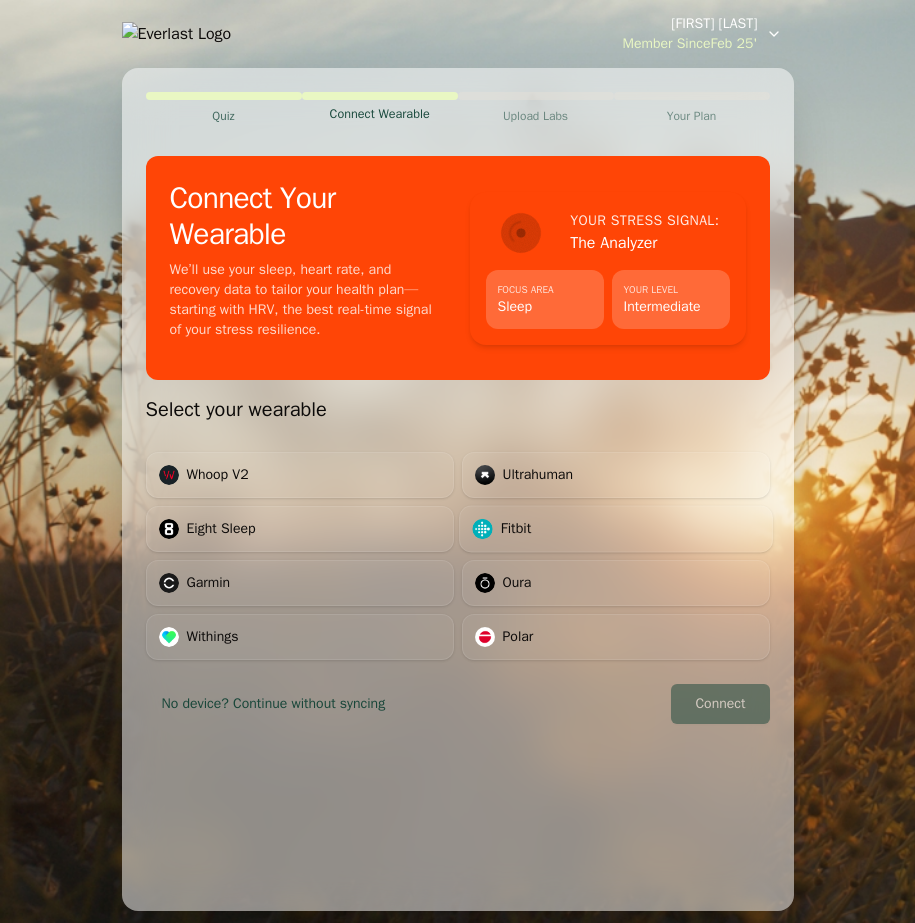 click on "Oura" at bounding box center (517, 583) 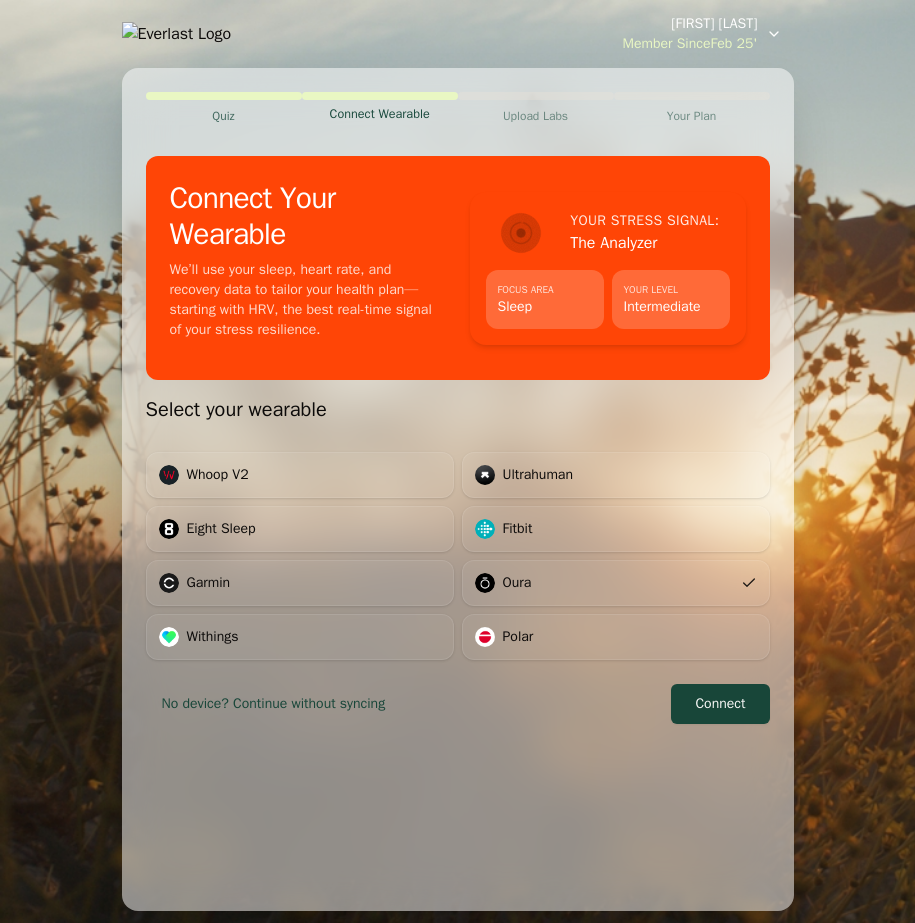 click on "Connect" at bounding box center (720, 704) 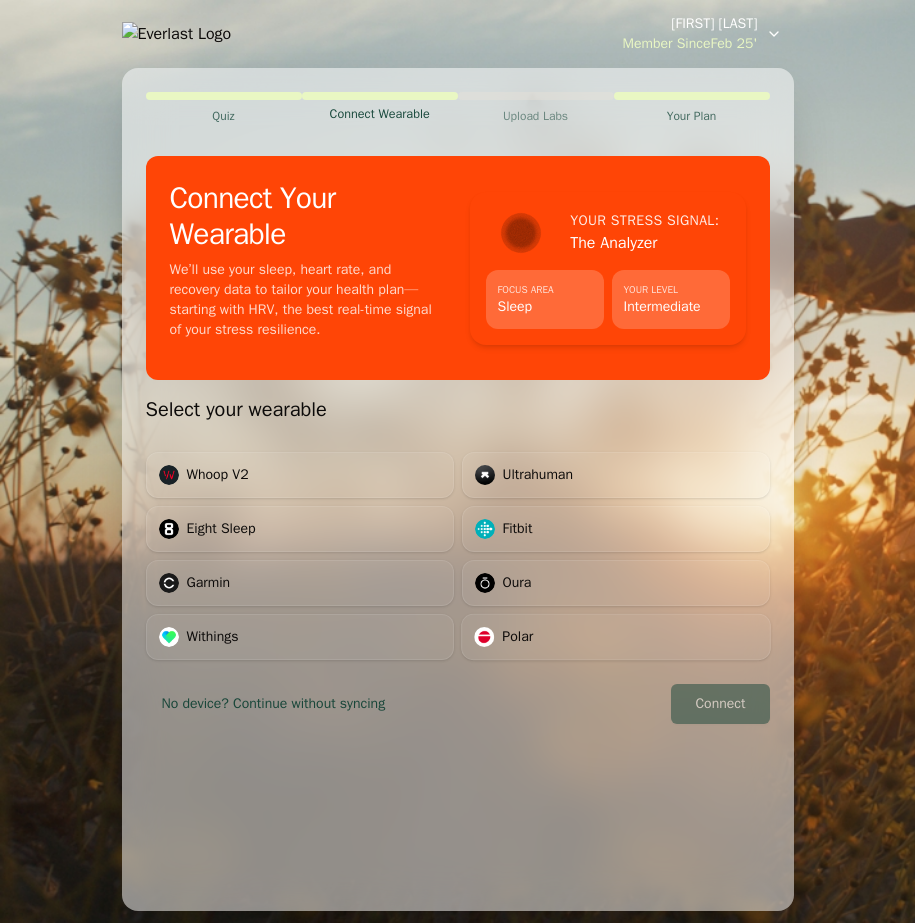 scroll, scrollTop: 0, scrollLeft: 0, axis: both 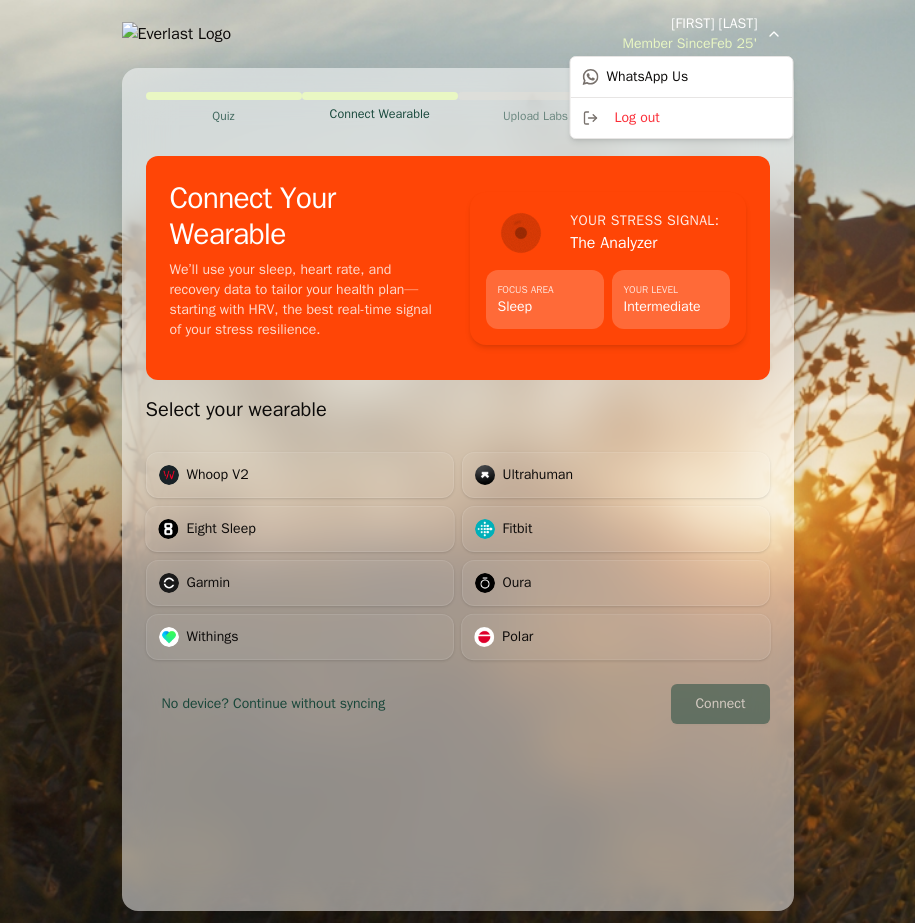 click on "[FIRST] [LAST] Member Since [DATE] Quiz Connect Wearable Upload Labs Your Plan Connect Your Wearable We’ll use your sleep, heart rate, and recovery data to tailor your health plan—starting with HRV, the best real-time signal of your stress resilience. Your Stress Signal: The Analyzer Focus Area Sleep Your Level Intermediate Select your wearable Whoop V2 Ultrahuman Eight Sleep Fitbit Garmin Oura Withings Polar No device? Continue without syncing Connect WhatsApp Us Log out" at bounding box center [457, 461] 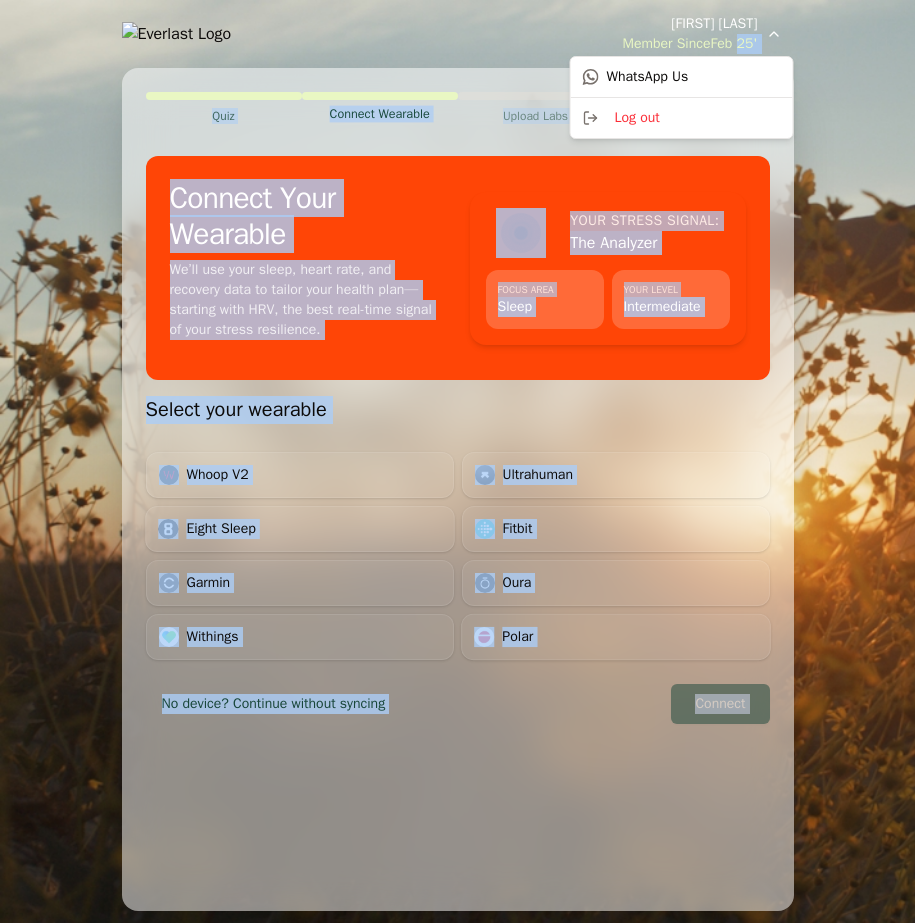drag, startPoint x: 728, startPoint y: 75, endPoint x: 741, endPoint y: 31, distance: 45.88028 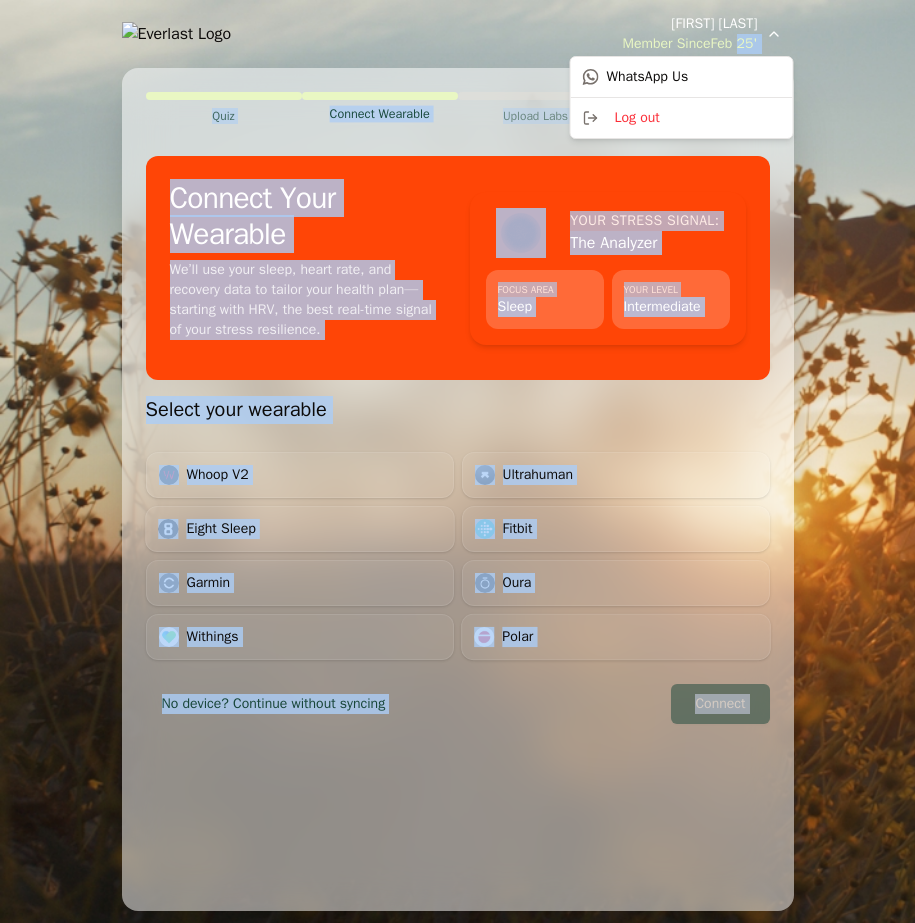 click on "[FIRST] [LAST] Member Since [DATE] Quiz Connect Wearable Upload Labs Your Plan Connect Your Wearable We’ll use your sleep, heart rate, and recovery data to tailor your health plan—starting with HRV, the best real-time signal of your stress resilience. Your Stress Signal: The Analyzer Focus Area Sleep Your Level Intermediate Select your wearable Whoop V2 Ultrahuman Eight Sleep Fitbit Garmin Oura Withings Polar No device? Continue without syncing Connect WhatsApp Us Log out" at bounding box center (457, 461) 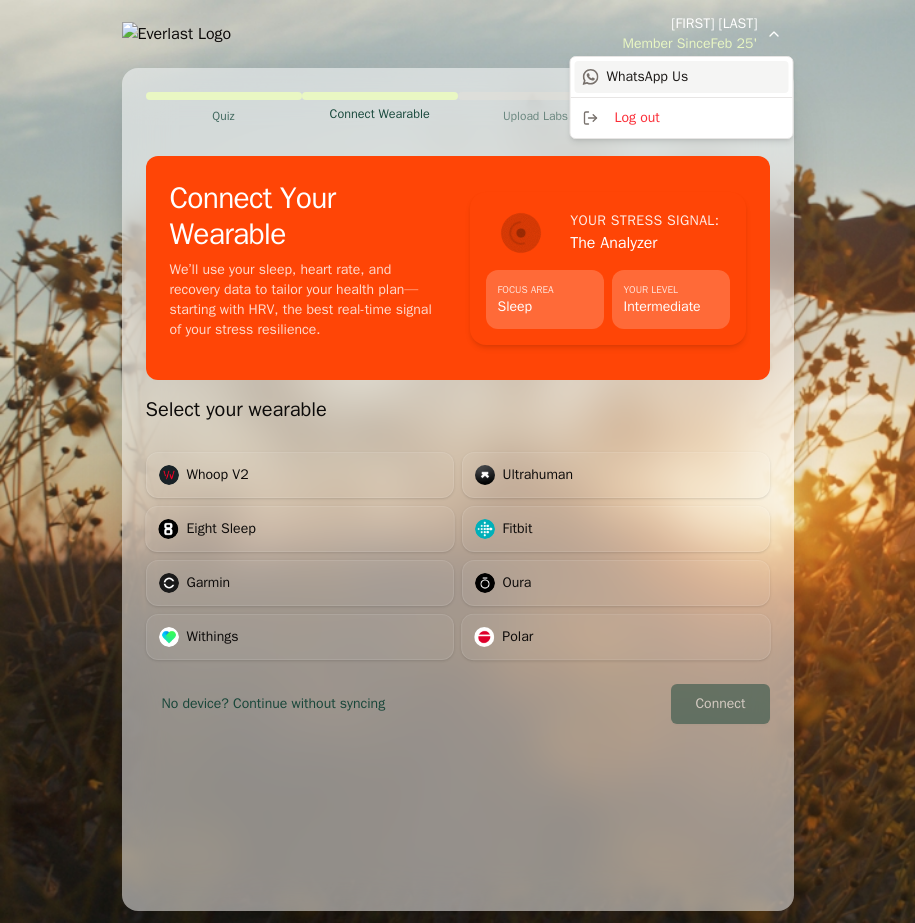 click on "WhatsApp Us" at bounding box center (648, 77) 